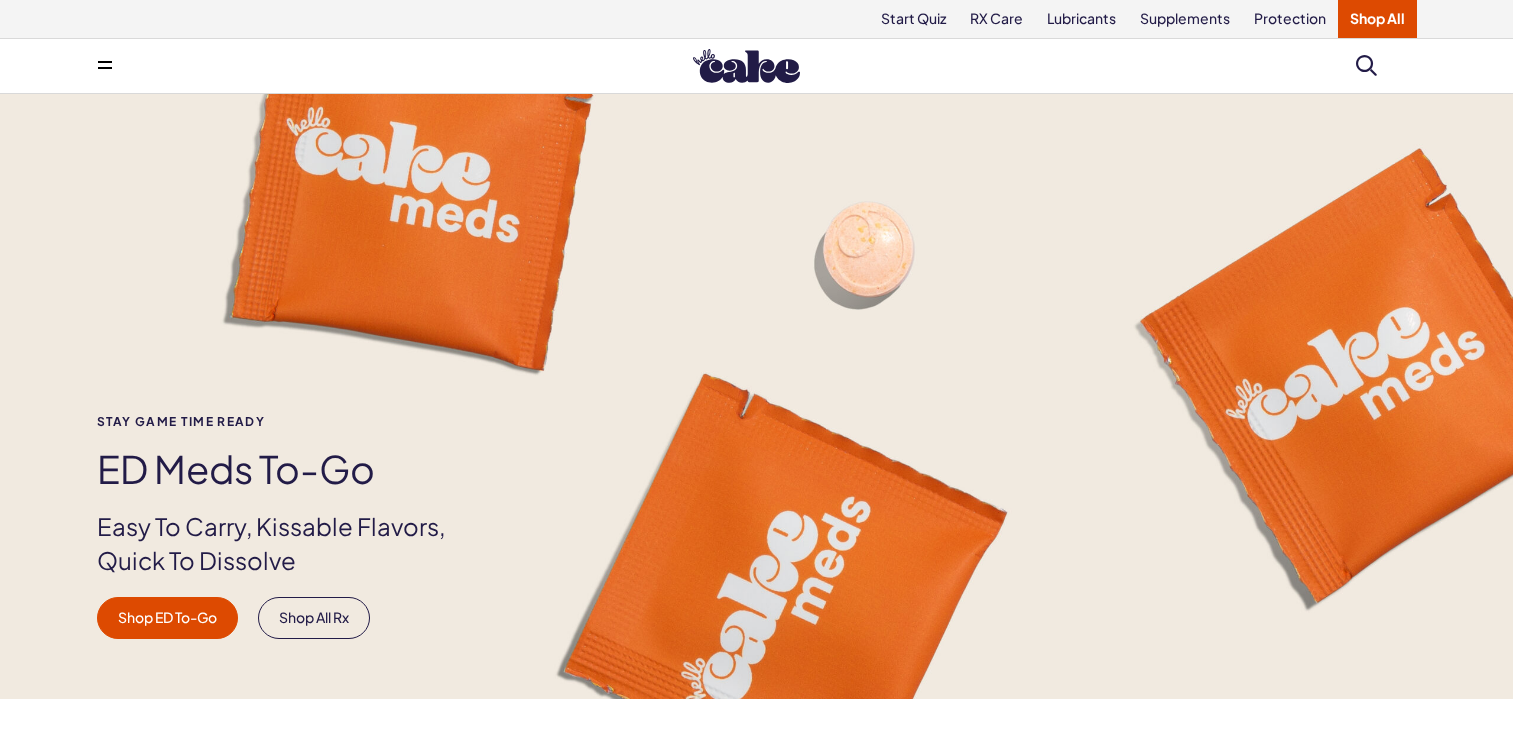 scroll, scrollTop: 0, scrollLeft: 0, axis: both 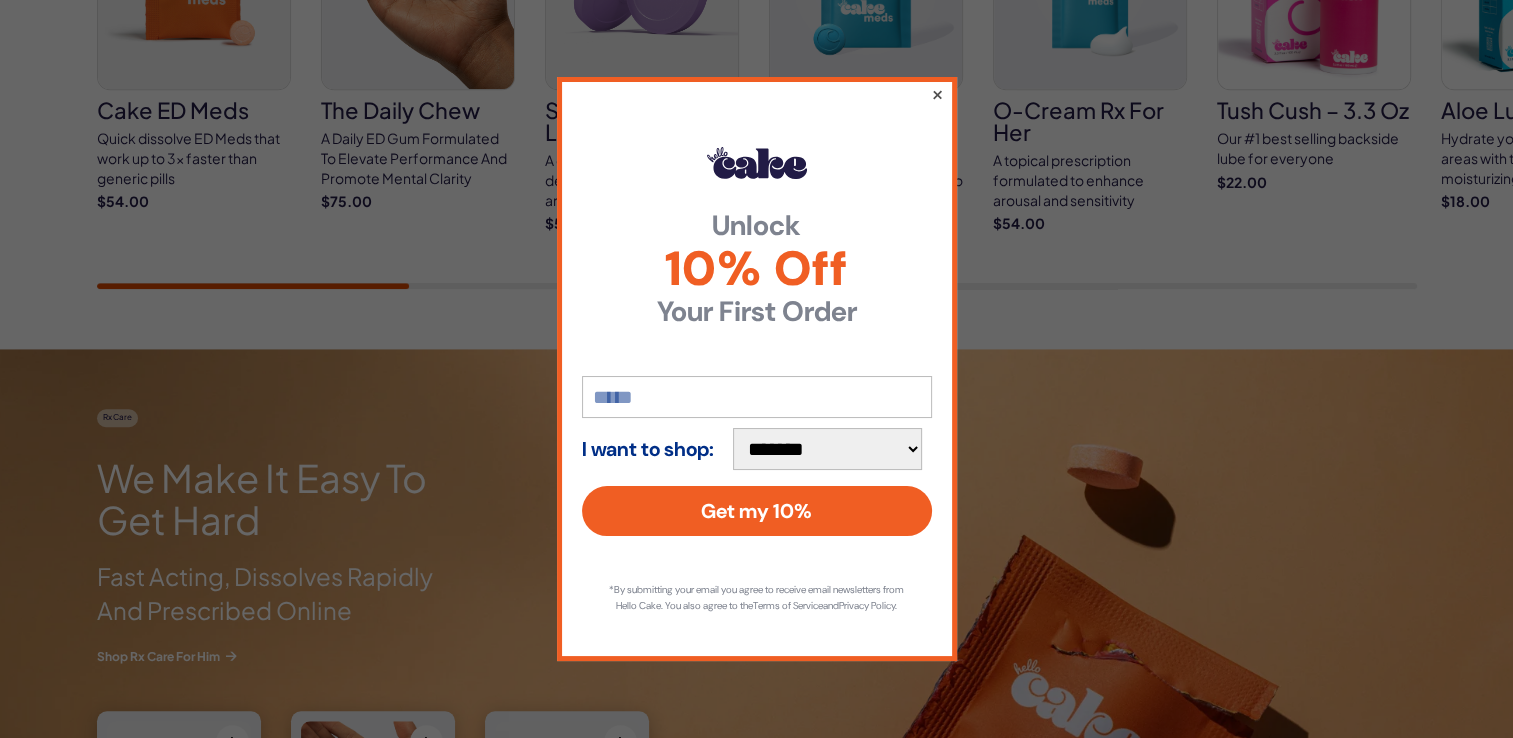 click on "×" at bounding box center [936, 94] 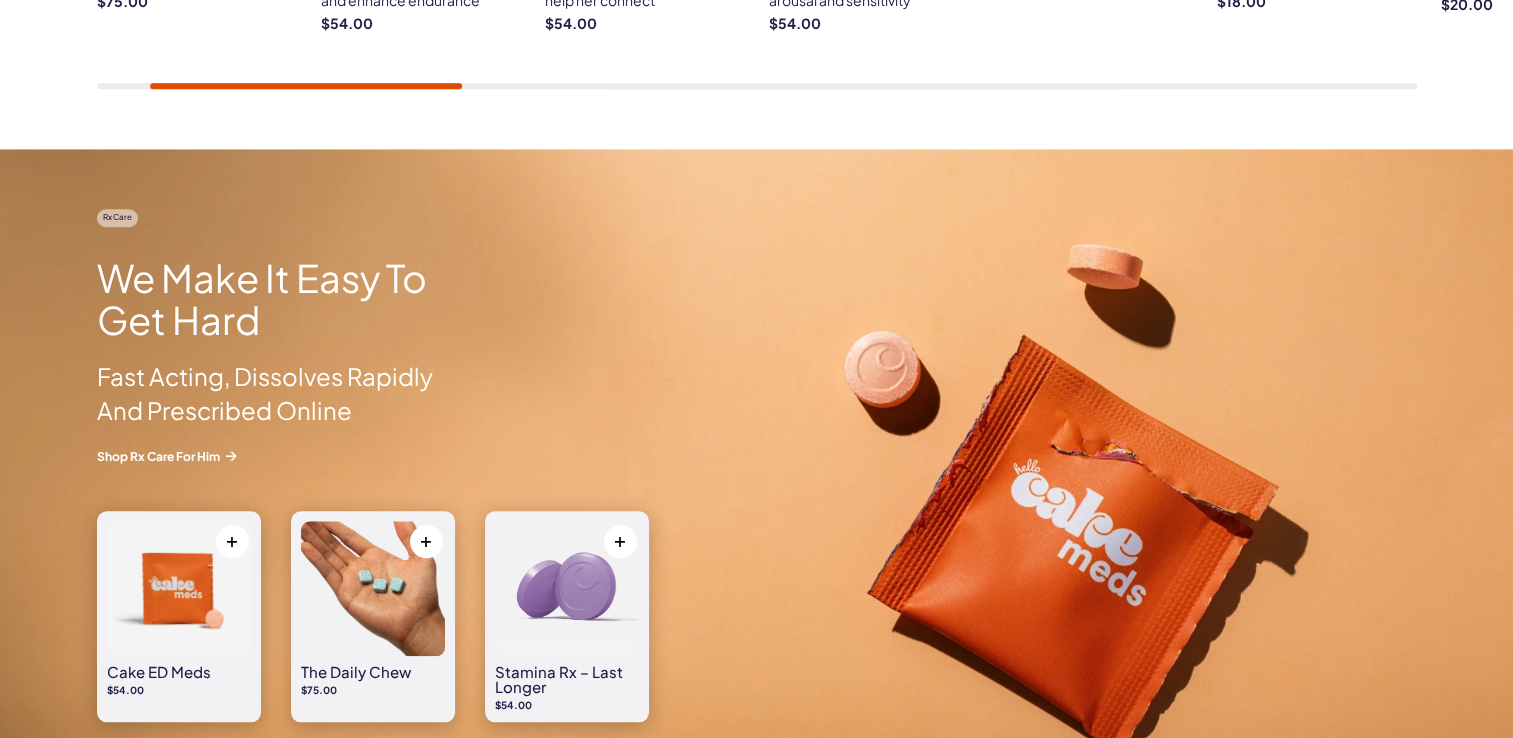 scroll, scrollTop: 0, scrollLeft: 0, axis: both 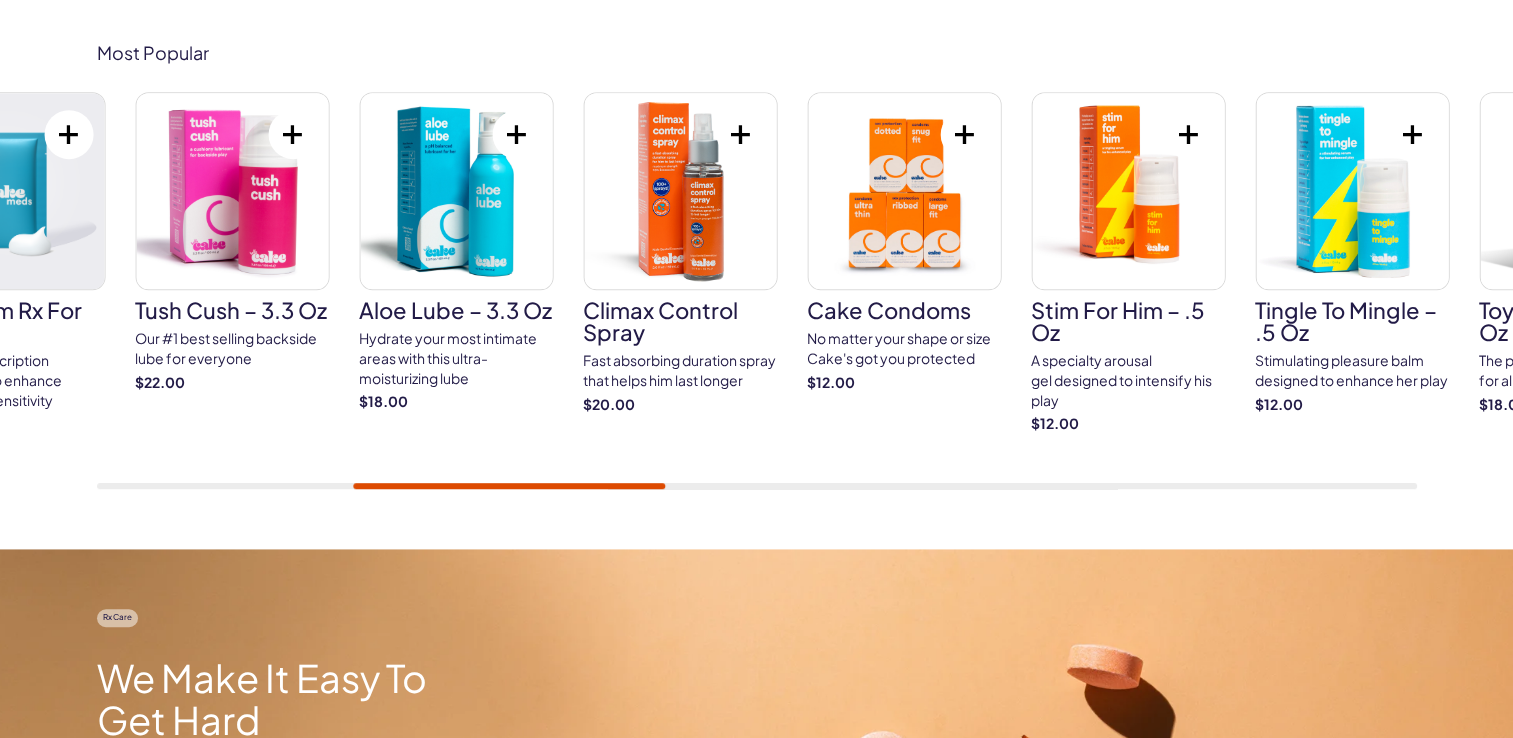click on "Most Popular
Cake ED Meds
Quick dissolve ED Meds that work up to 3x faster than generic pills
$54.00" at bounding box center (756, 266) 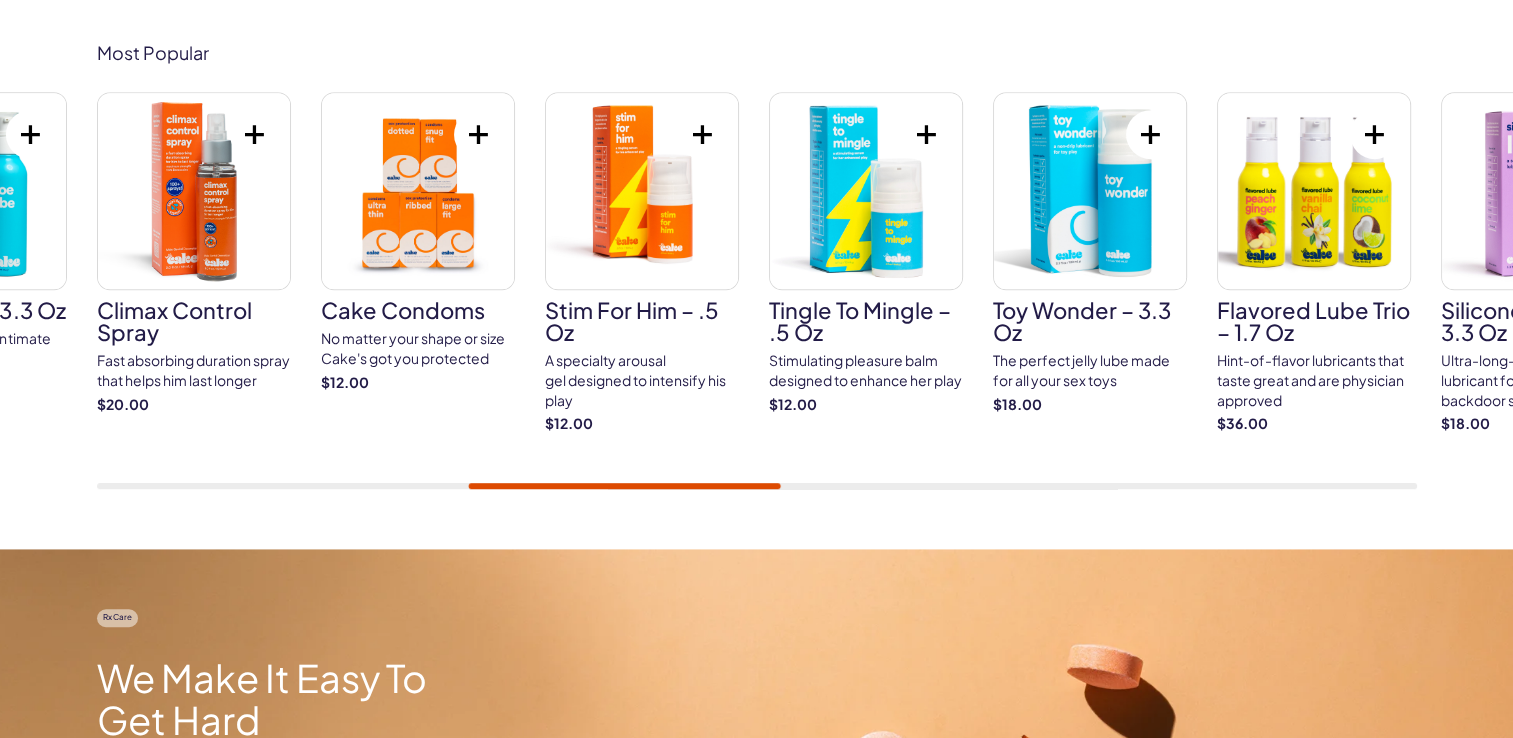 drag, startPoint x: 988, startPoint y: 493, endPoint x: 1004, endPoint y: 491, distance: 16.124516 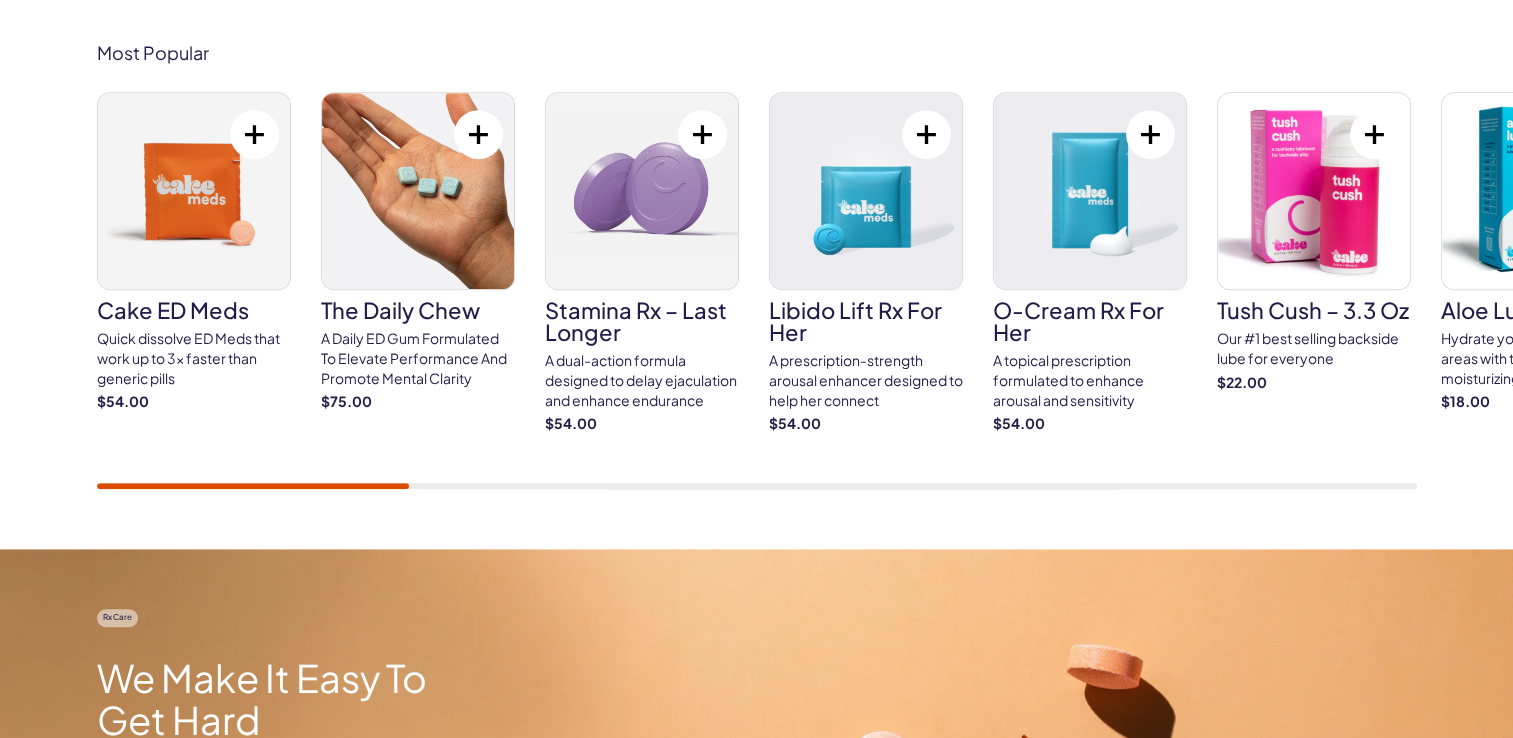 click on "Most Popular
Cake ED Meds
Quick dissolve ED Meds that work up to 3x faster than generic pills
$54.00" at bounding box center (756, 266) 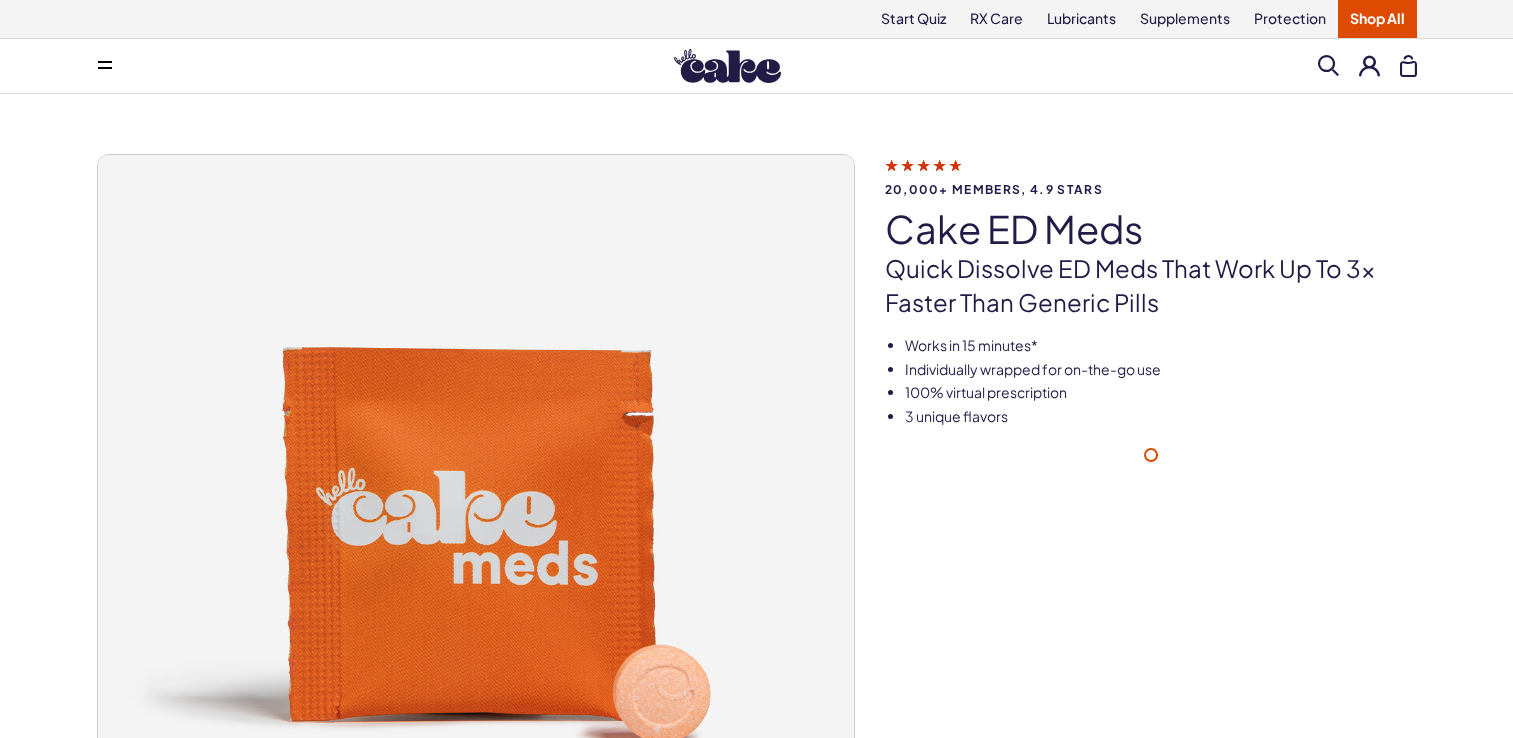 scroll, scrollTop: 0, scrollLeft: 0, axis: both 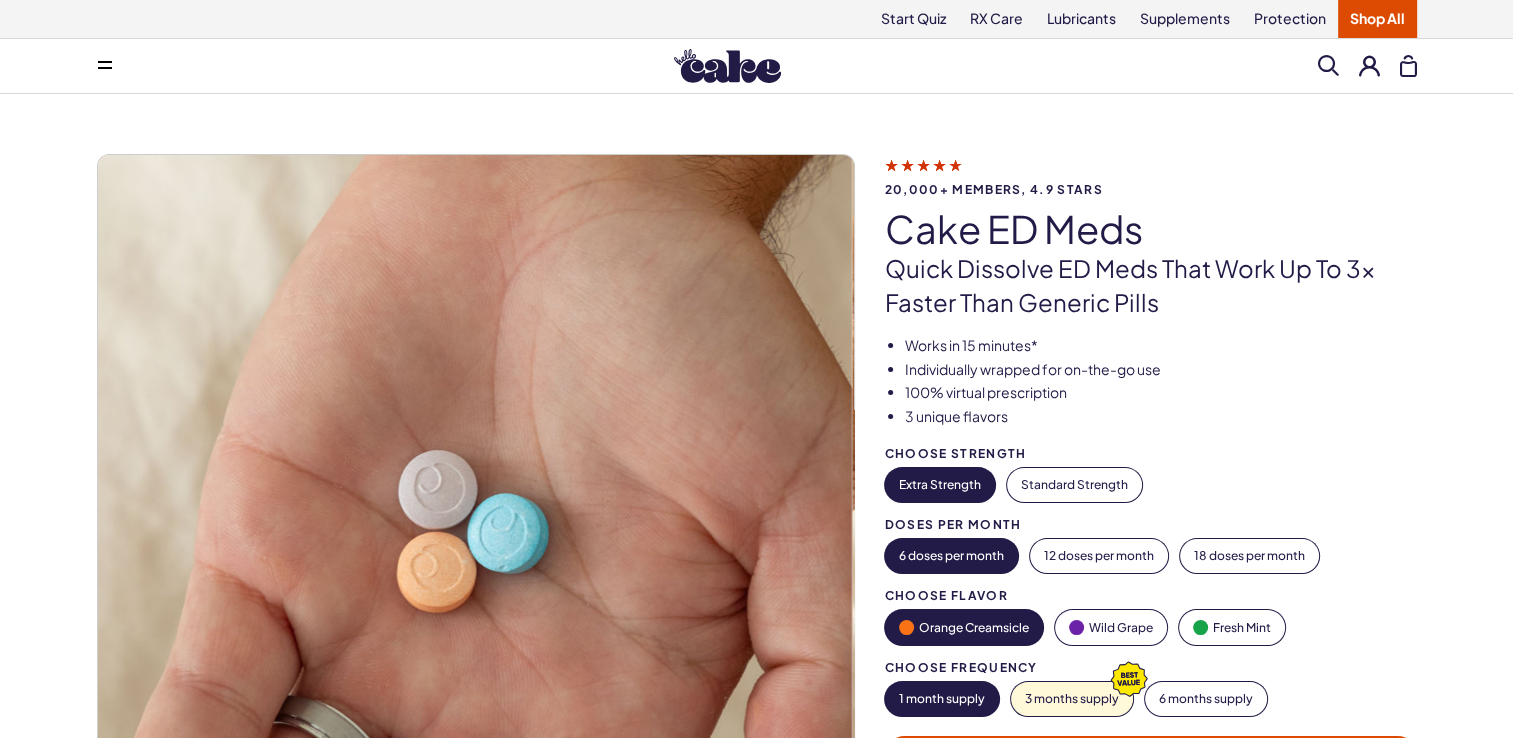 click on "20,000+ members, 4.9 stars
Cake ED Meds
Quick dissolve ED Meds that work up to 3x faster than generic pills
Works in 15 minutes*
Individually wrapped for on-the-go use
100% virtual prescription
3 unique flavors
Choose Strength Extra Strength Standard Strength Doses per Month    -" at bounding box center [757, 554] 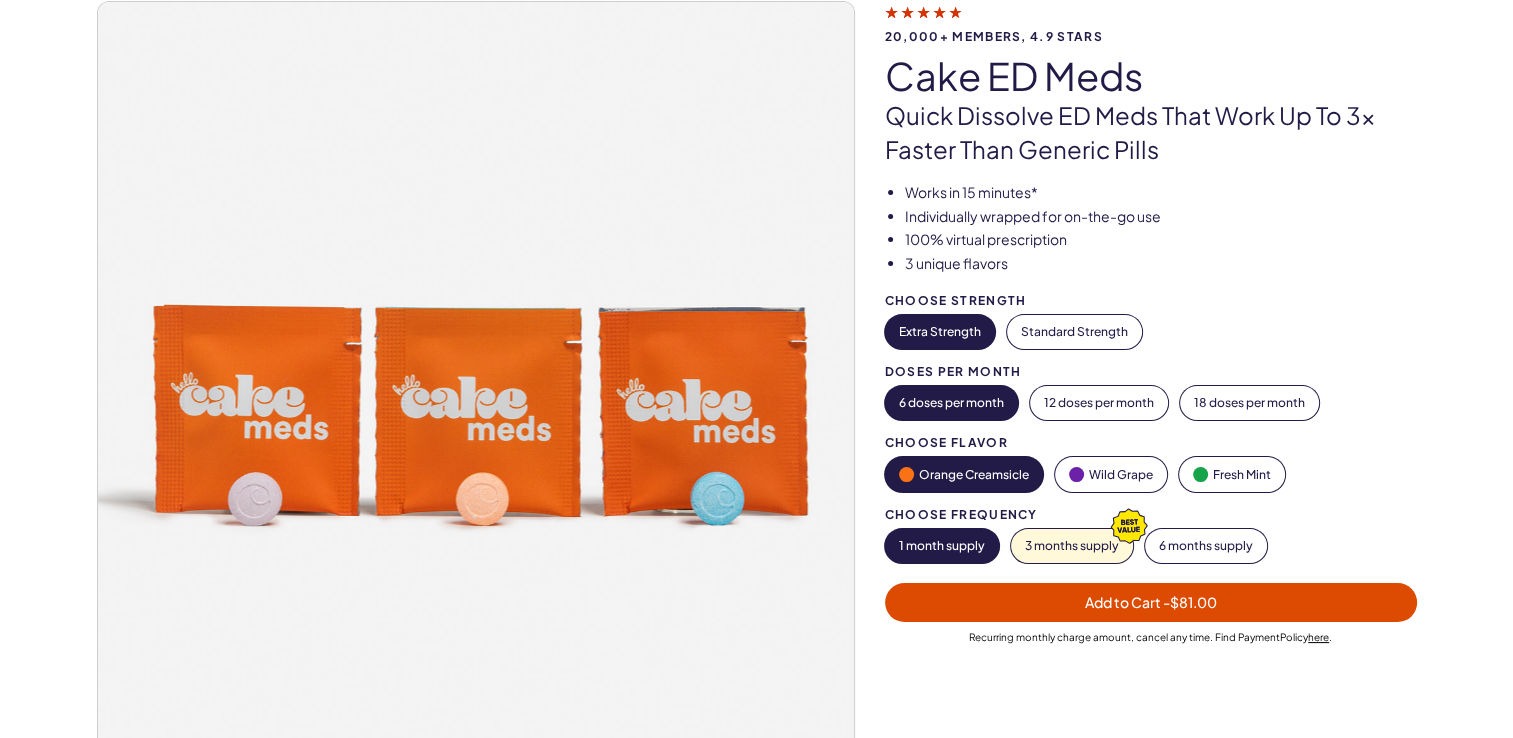 scroll, scrollTop: 300, scrollLeft: 0, axis: vertical 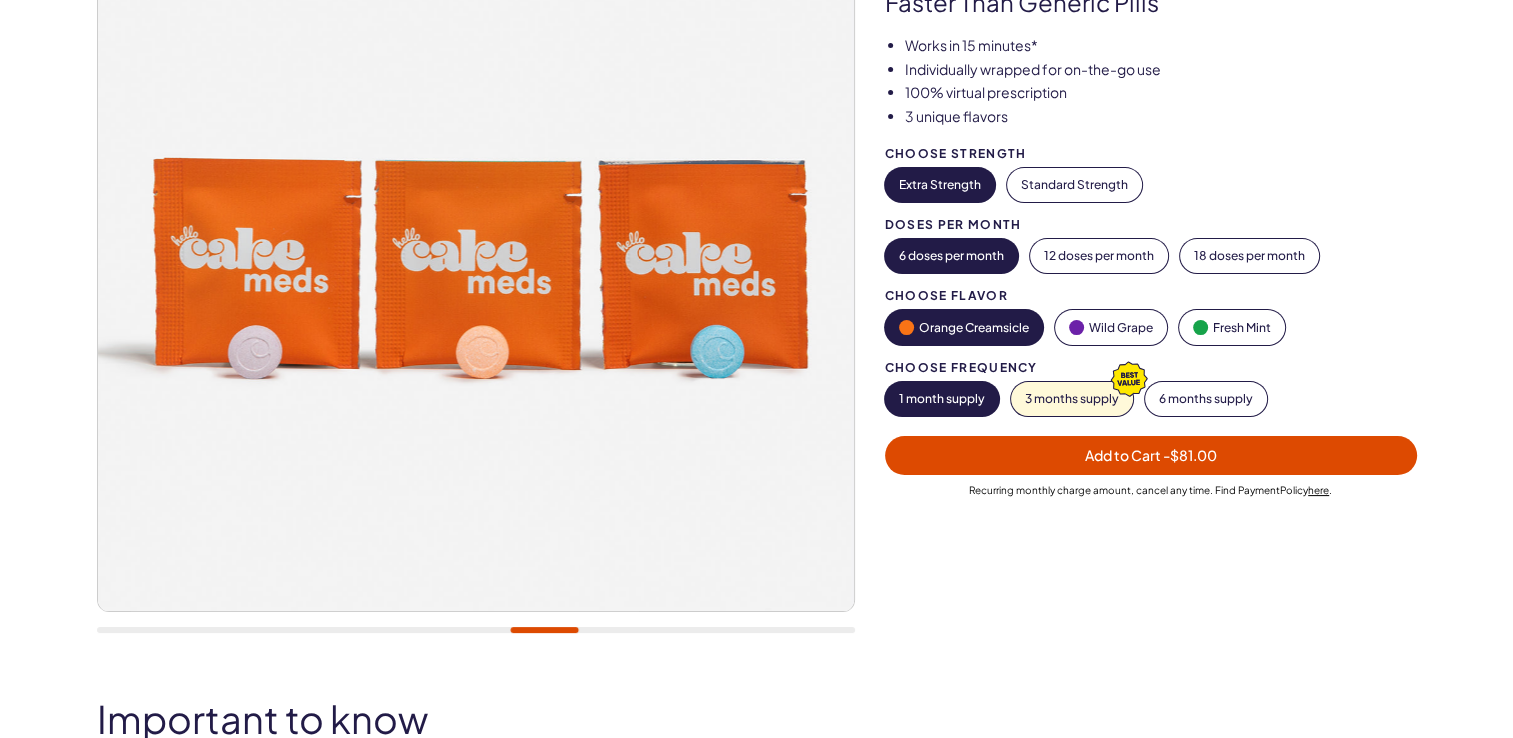 click at bounding box center [473, 233] 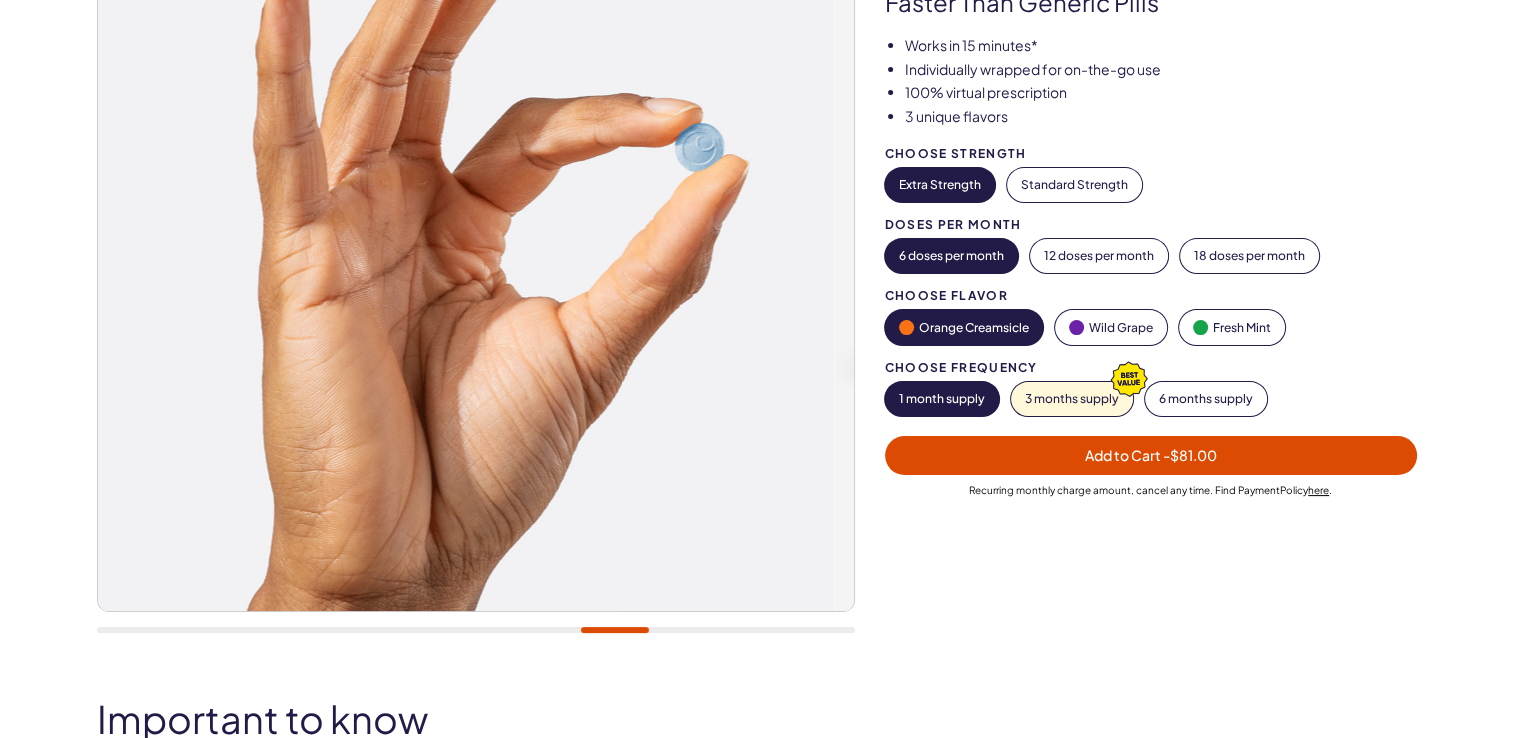 click at bounding box center (614, 630) 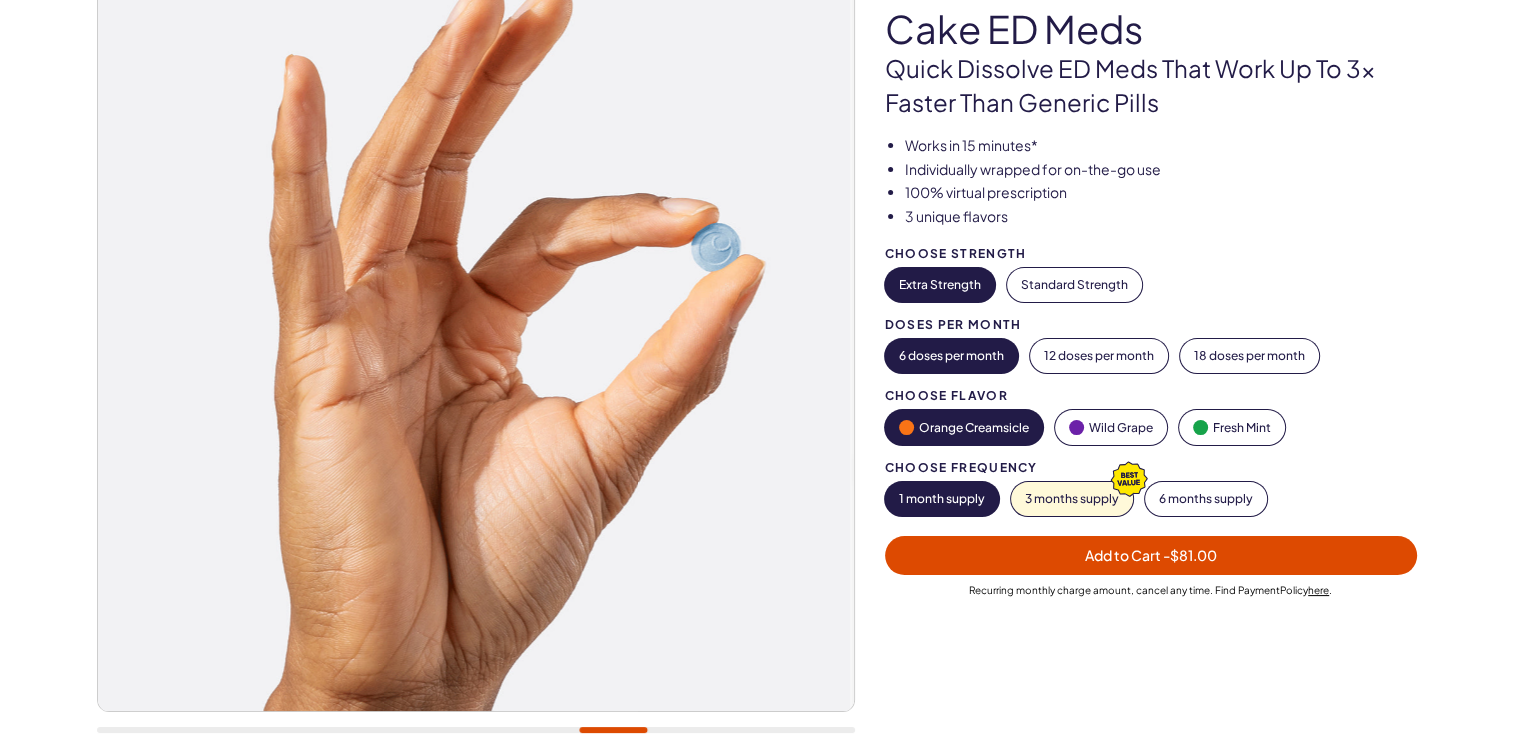 scroll, scrollTop: 400, scrollLeft: 0, axis: vertical 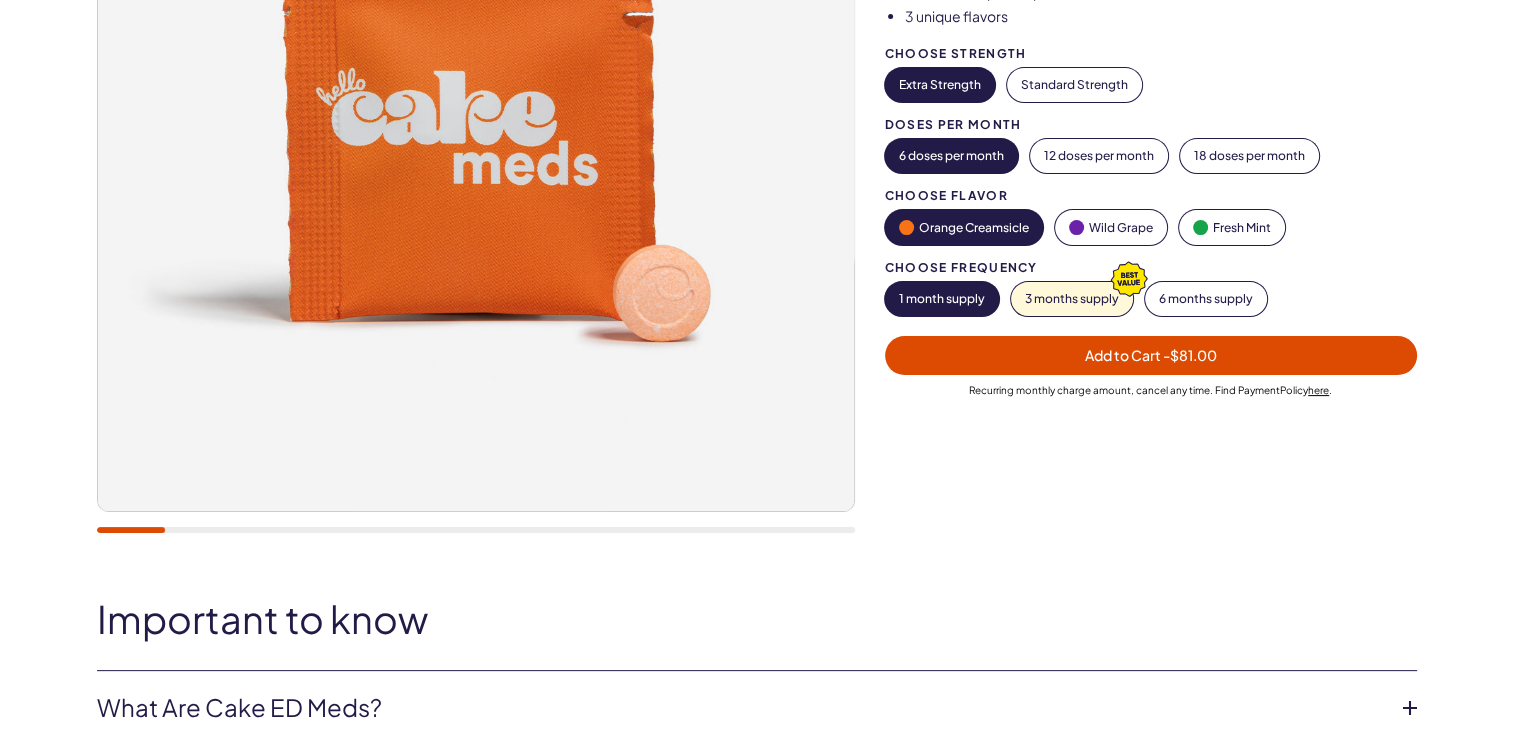 click at bounding box center (476, 154) 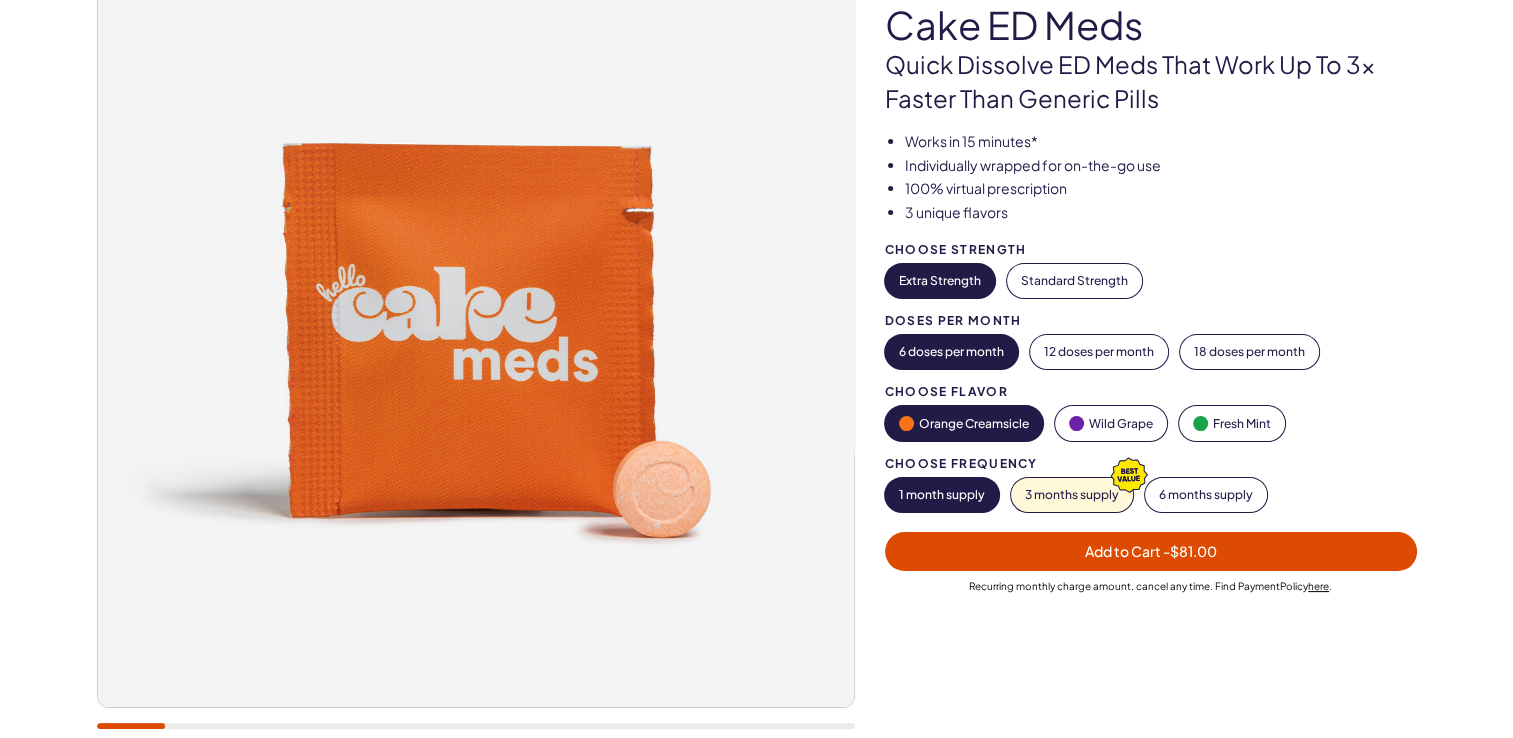 scroll, scrollTop: 200, scrollLeft: 0, axis: vertical 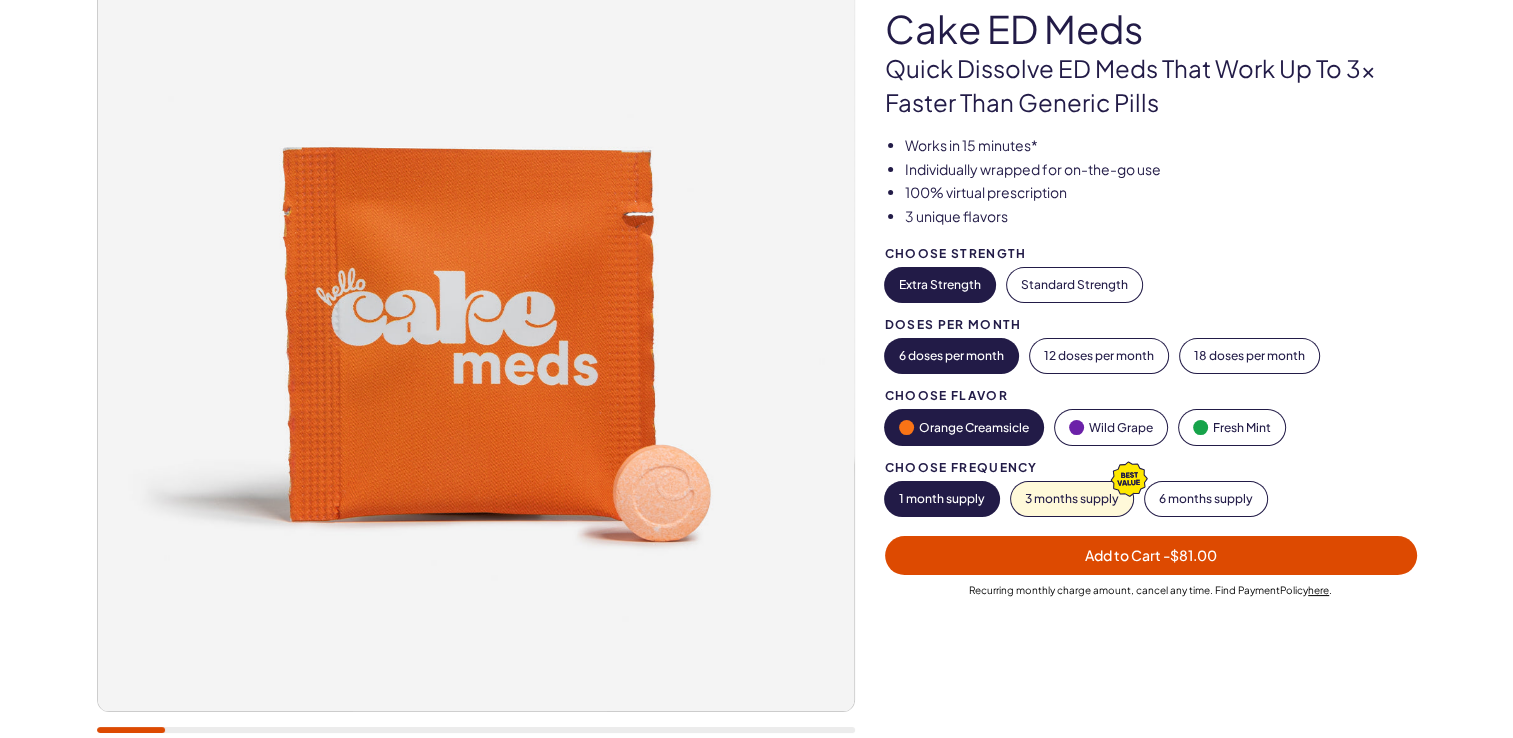 click at bounding box center (476, 333) 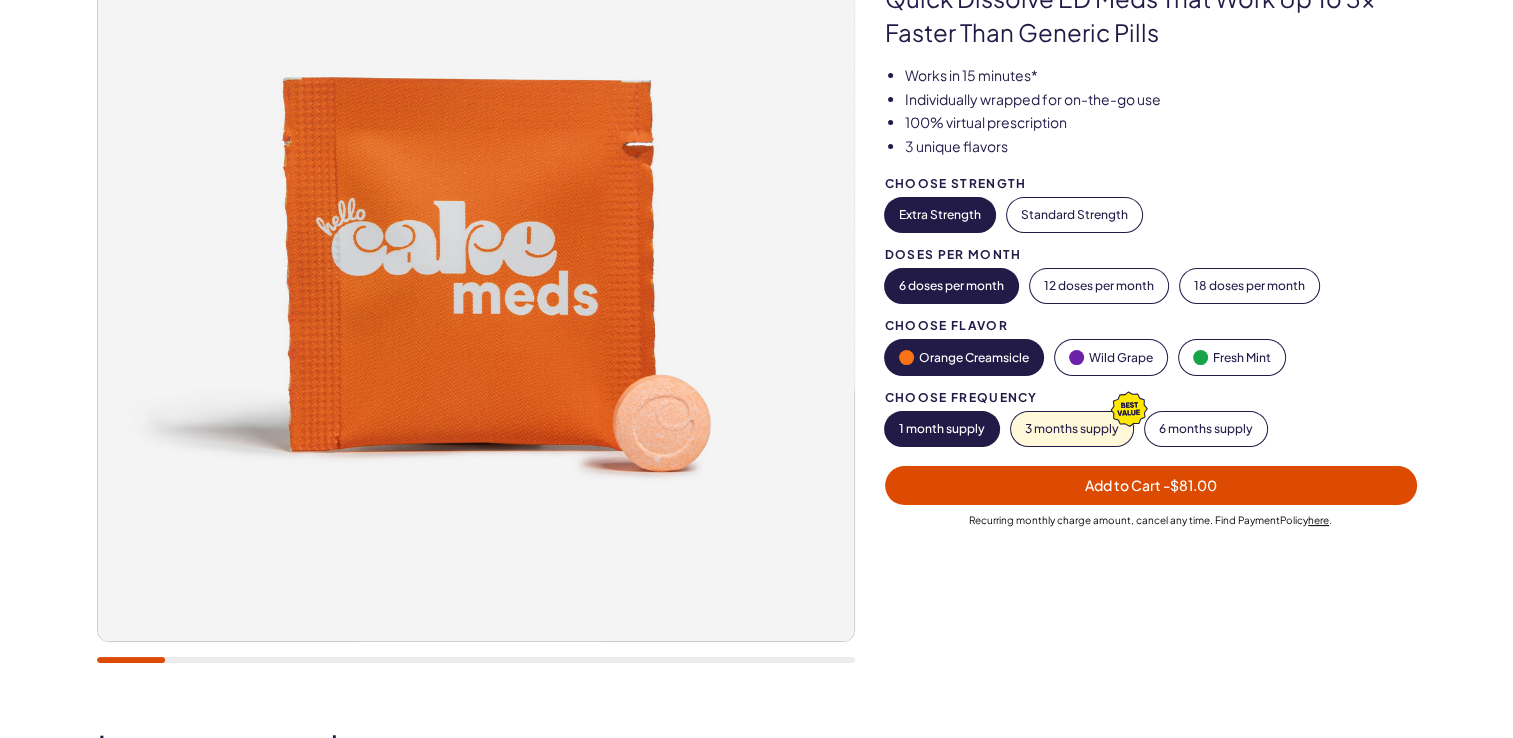 scroll, scrollTop: 300, scrollLeft: 0, axis: vertical 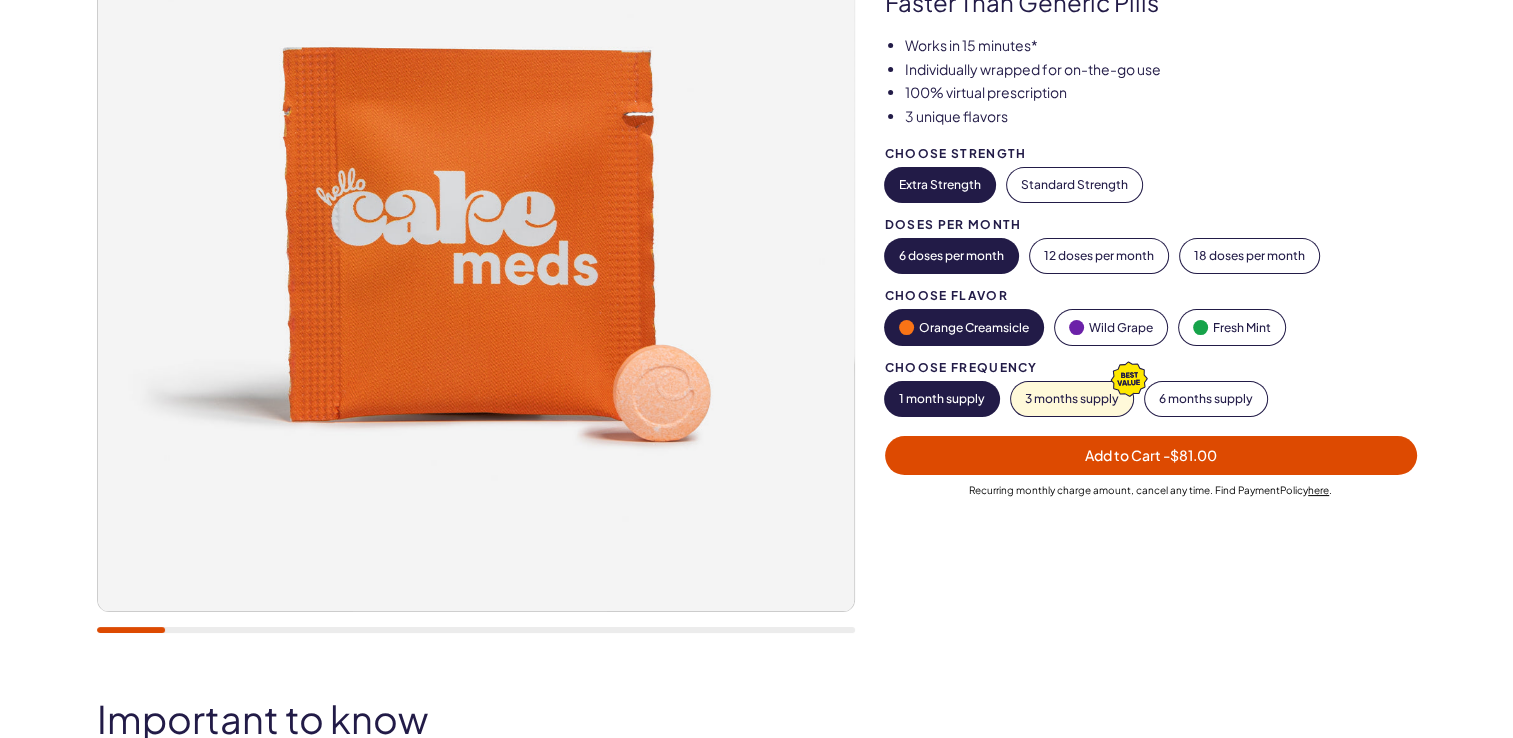 drag, startPoint x: 157, startPoint y: 636, endPoint x: 123, endPoint y: 617, distance: 38.948685 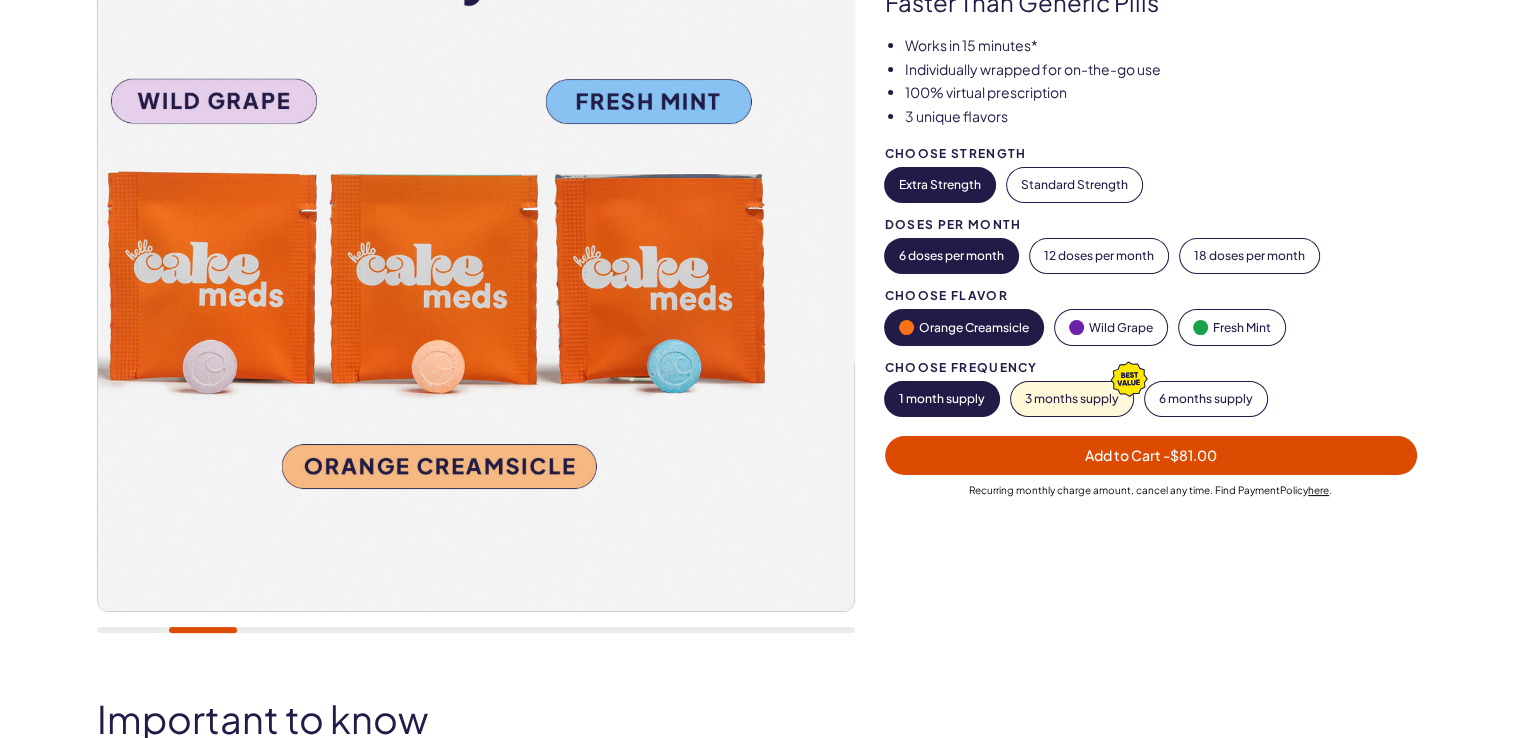 click at bounding box center (203, 630) 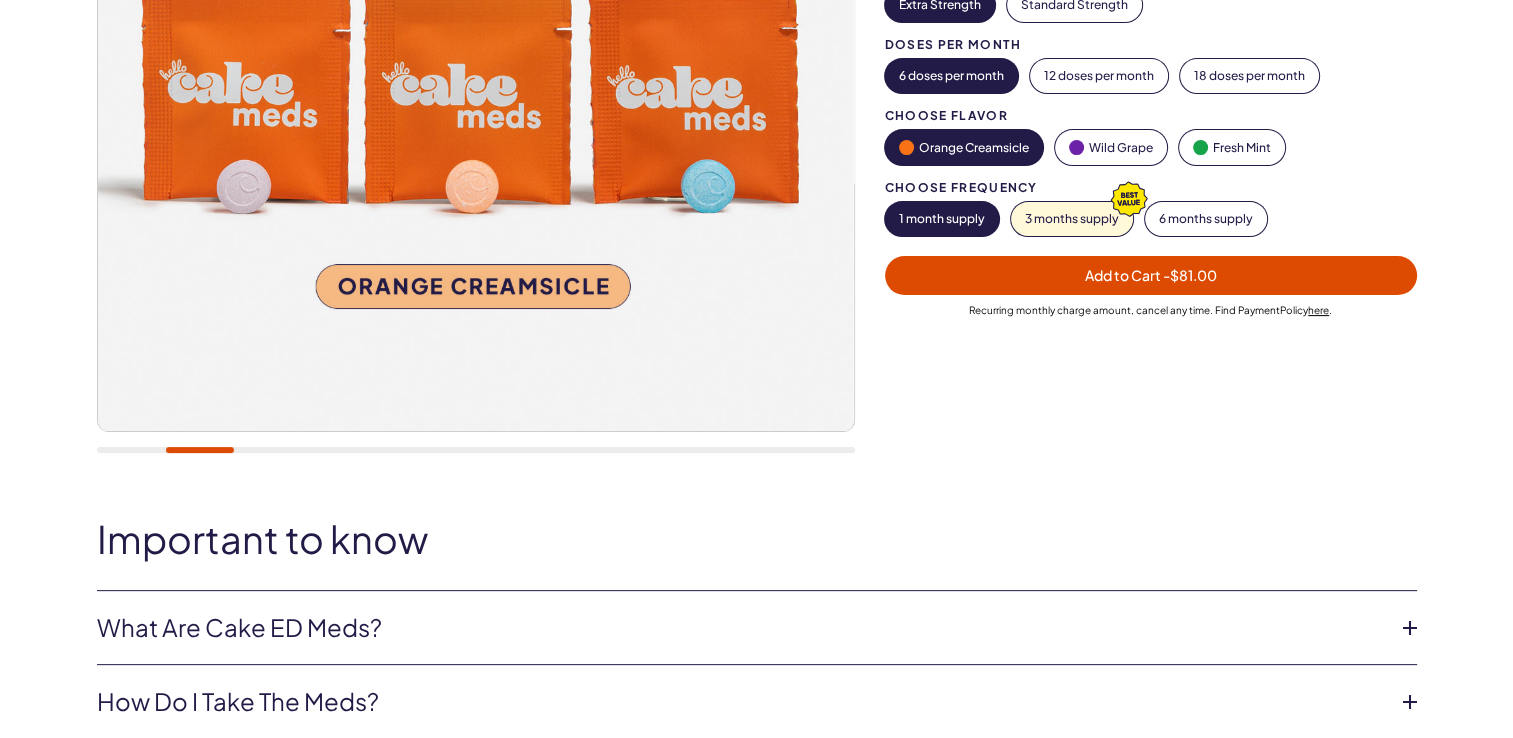 scroll, scrollTop: 500, scrollLeft: 0, axis: vertical 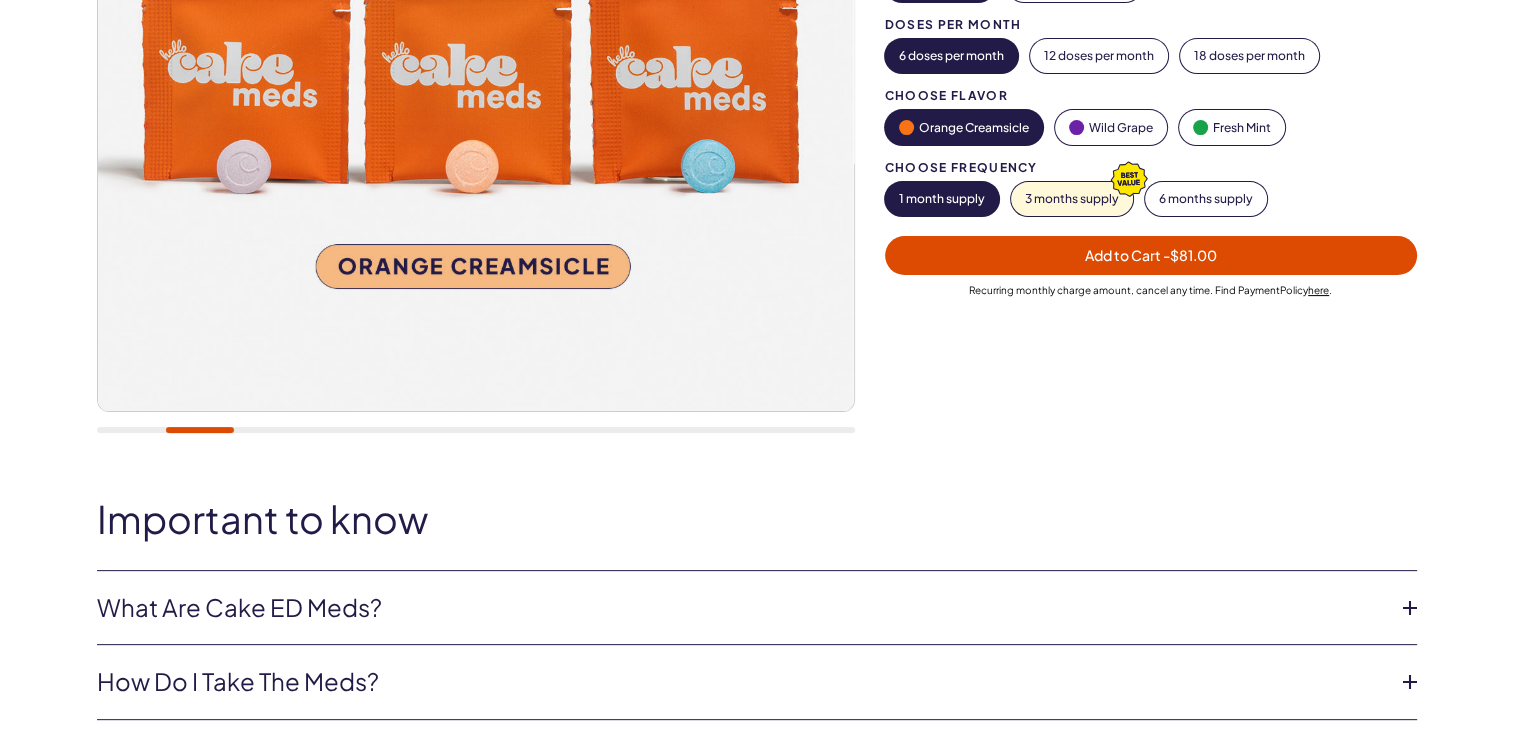 drag, startPoint x: 217, startPoint y: 437, endPoint x: 297, endPoint y: 443, distance: 80.224686 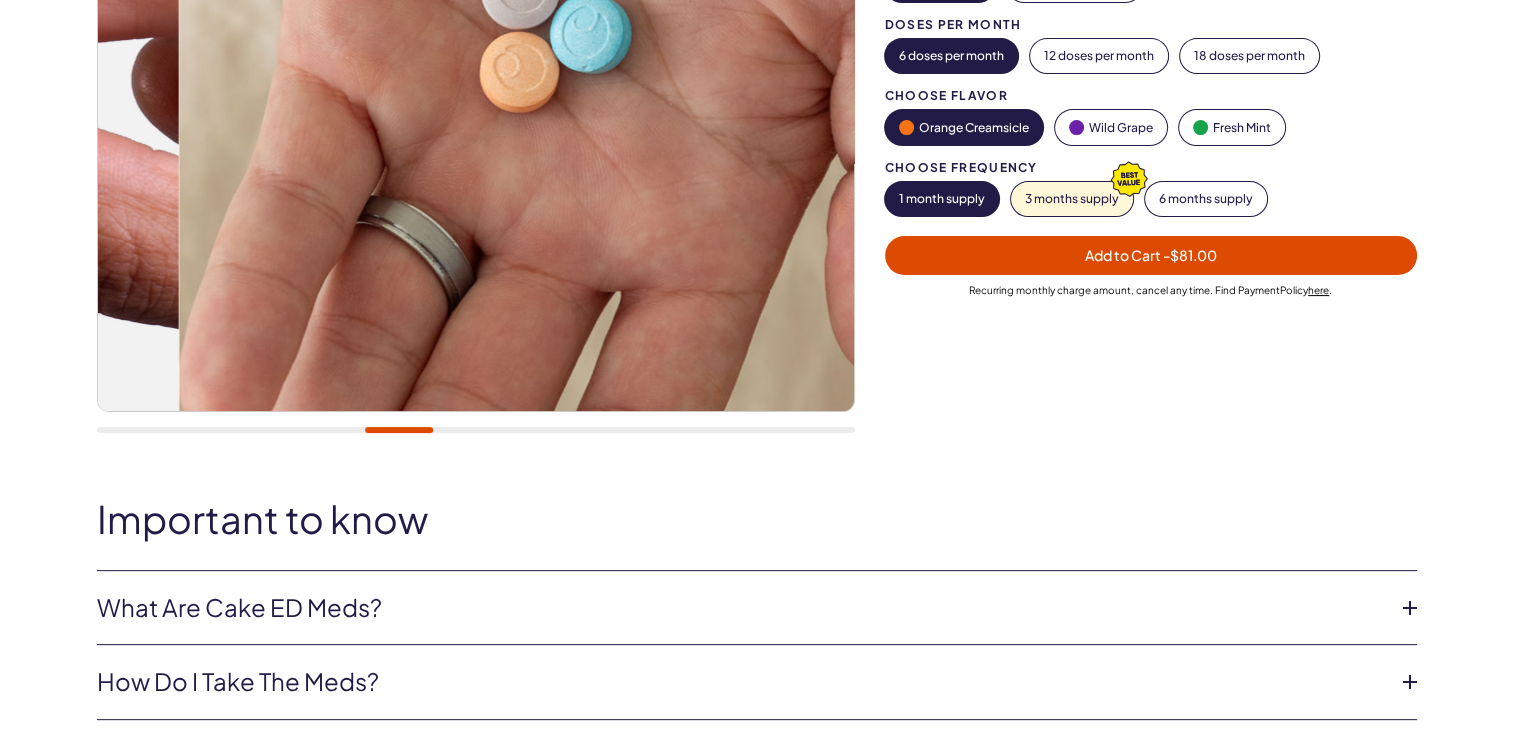 click at bounding box center (399, 430) 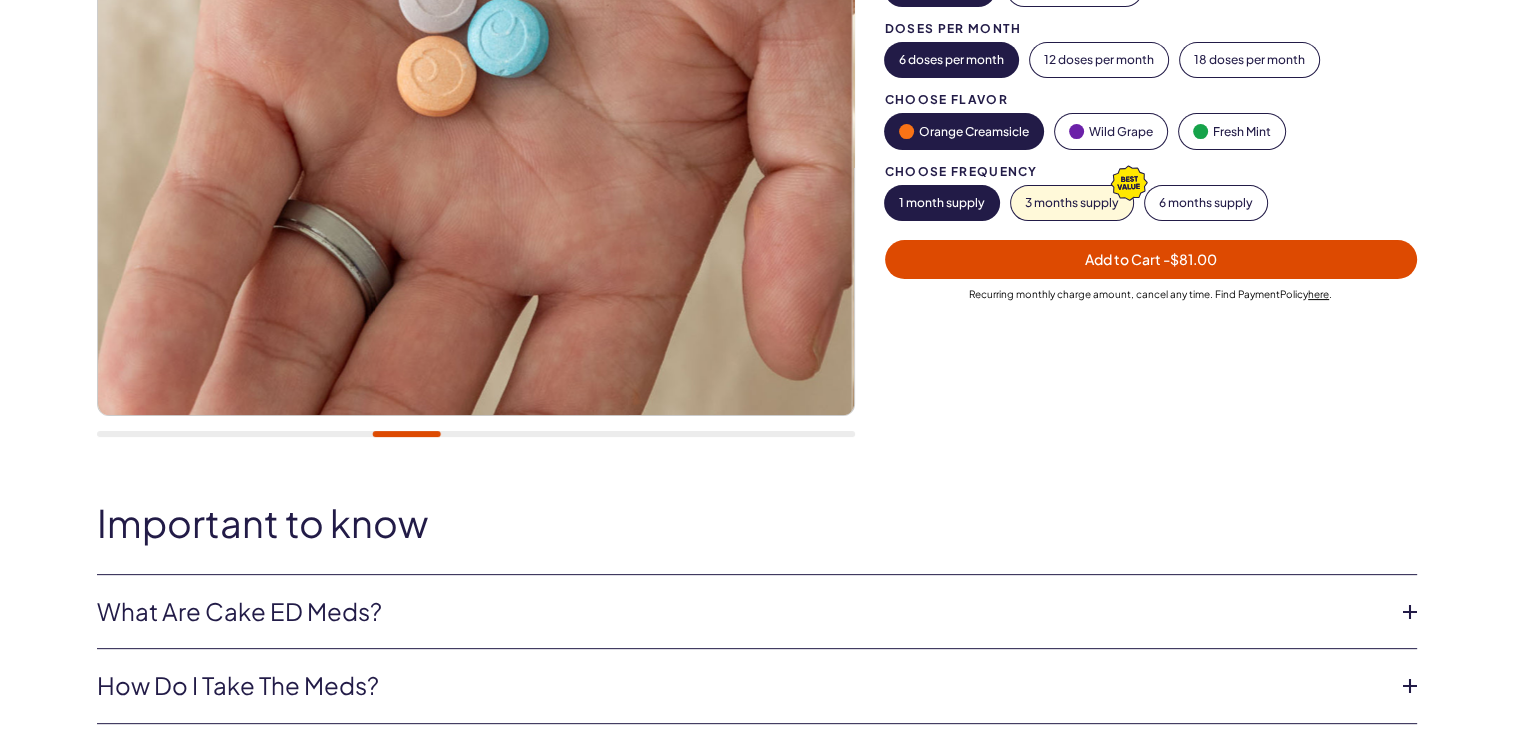 scroll, scrollTop: 500, scrollLeft: 0, axis: vertical 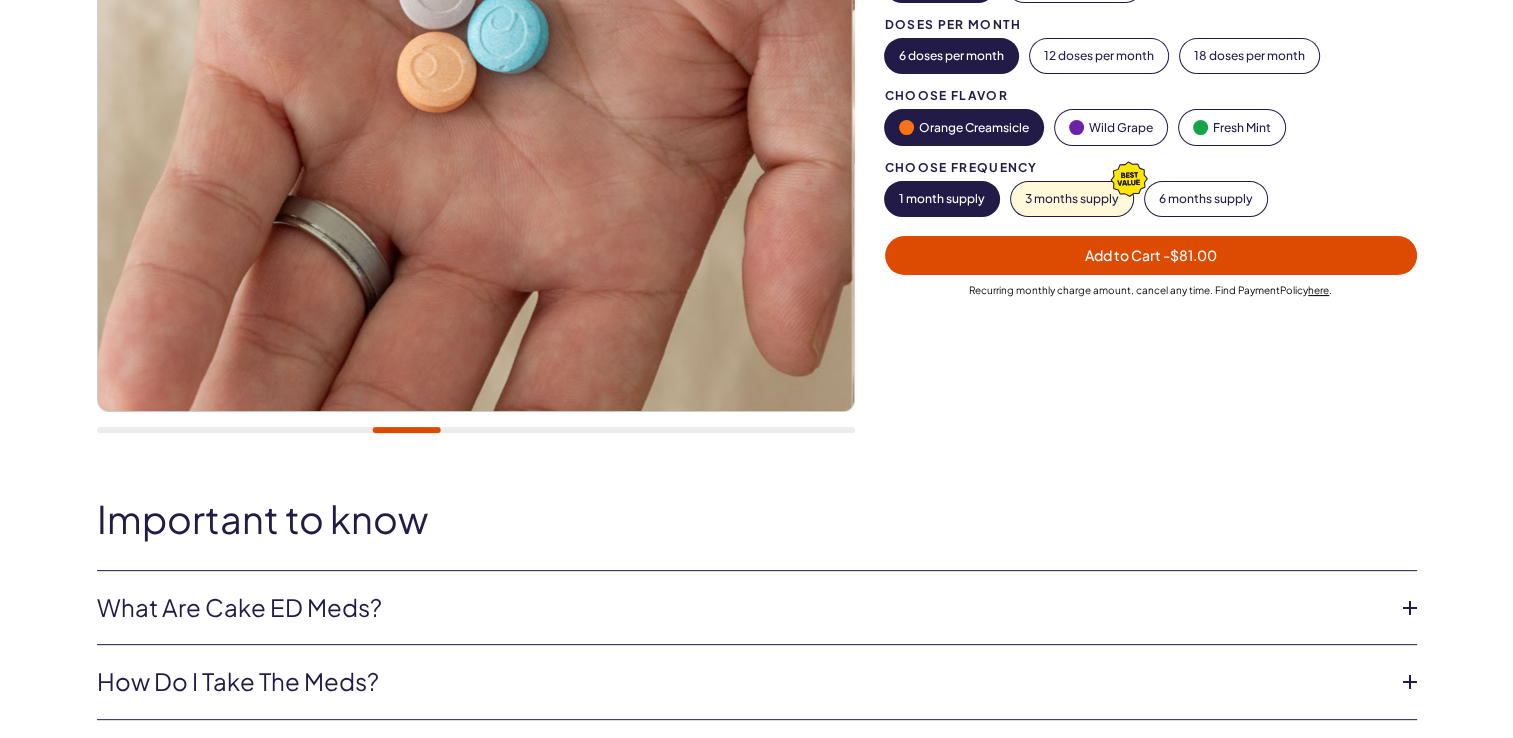 click at bounding box center (476, 54) 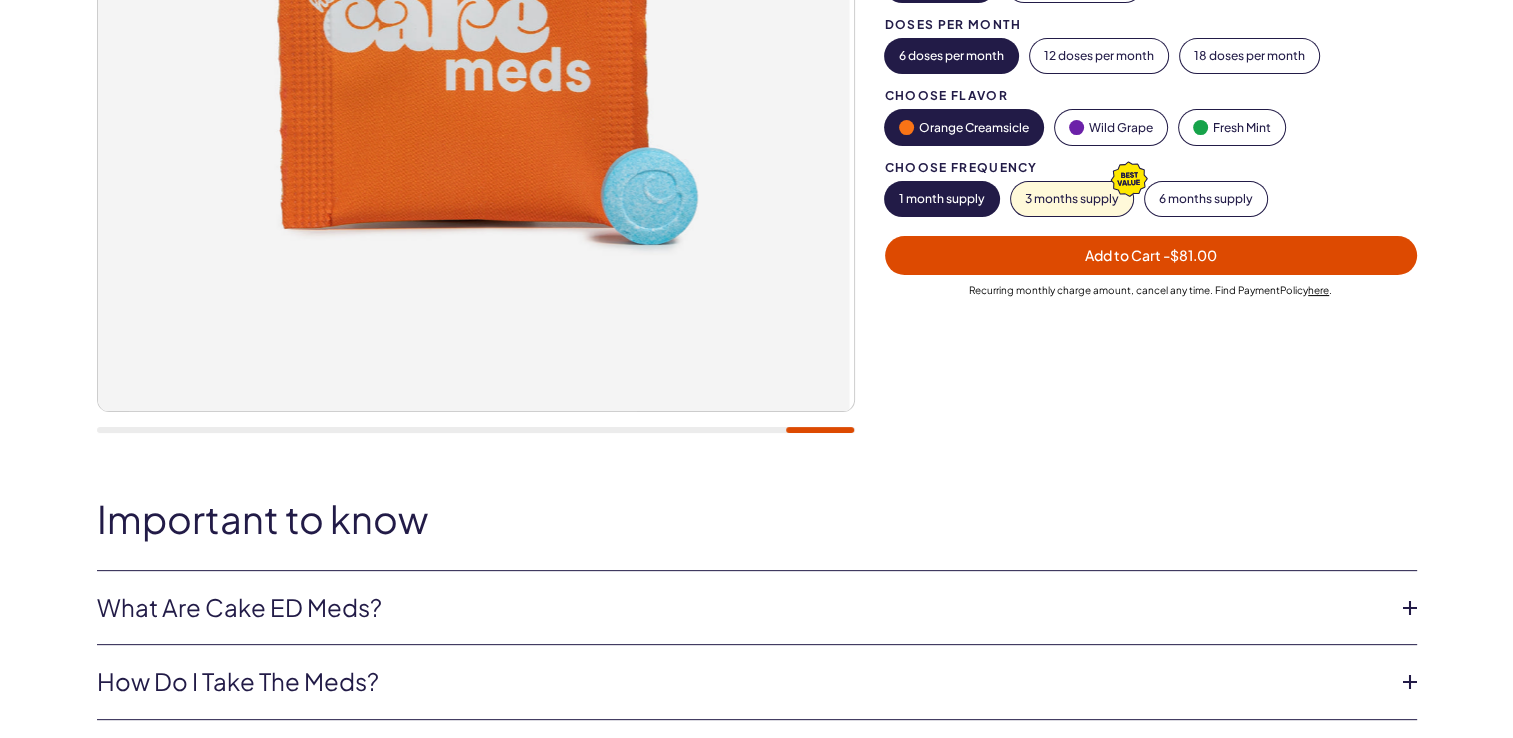 click at bounding box center [491, 54] 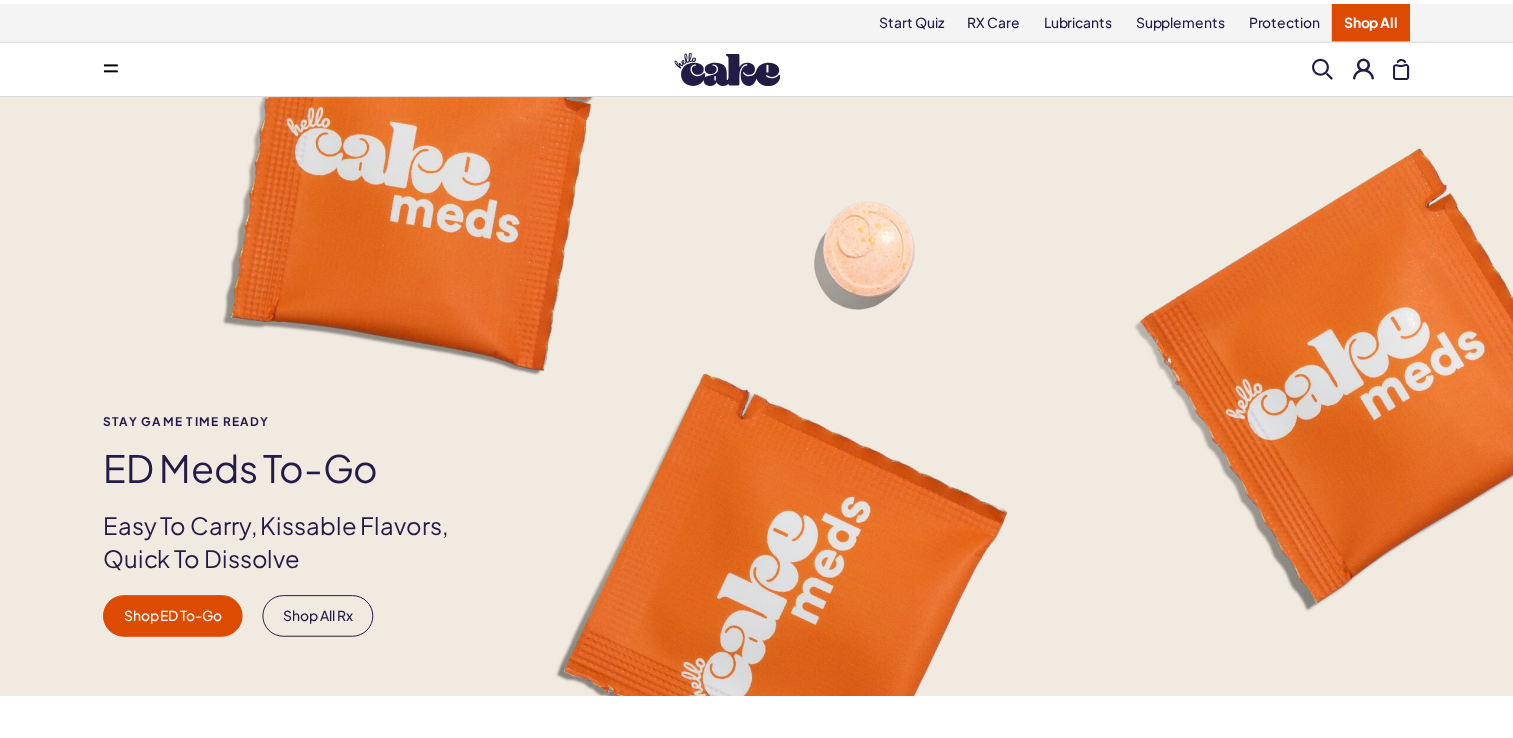 scroll, scrollTop: 400, scrollLeft: 0, axis: vertical 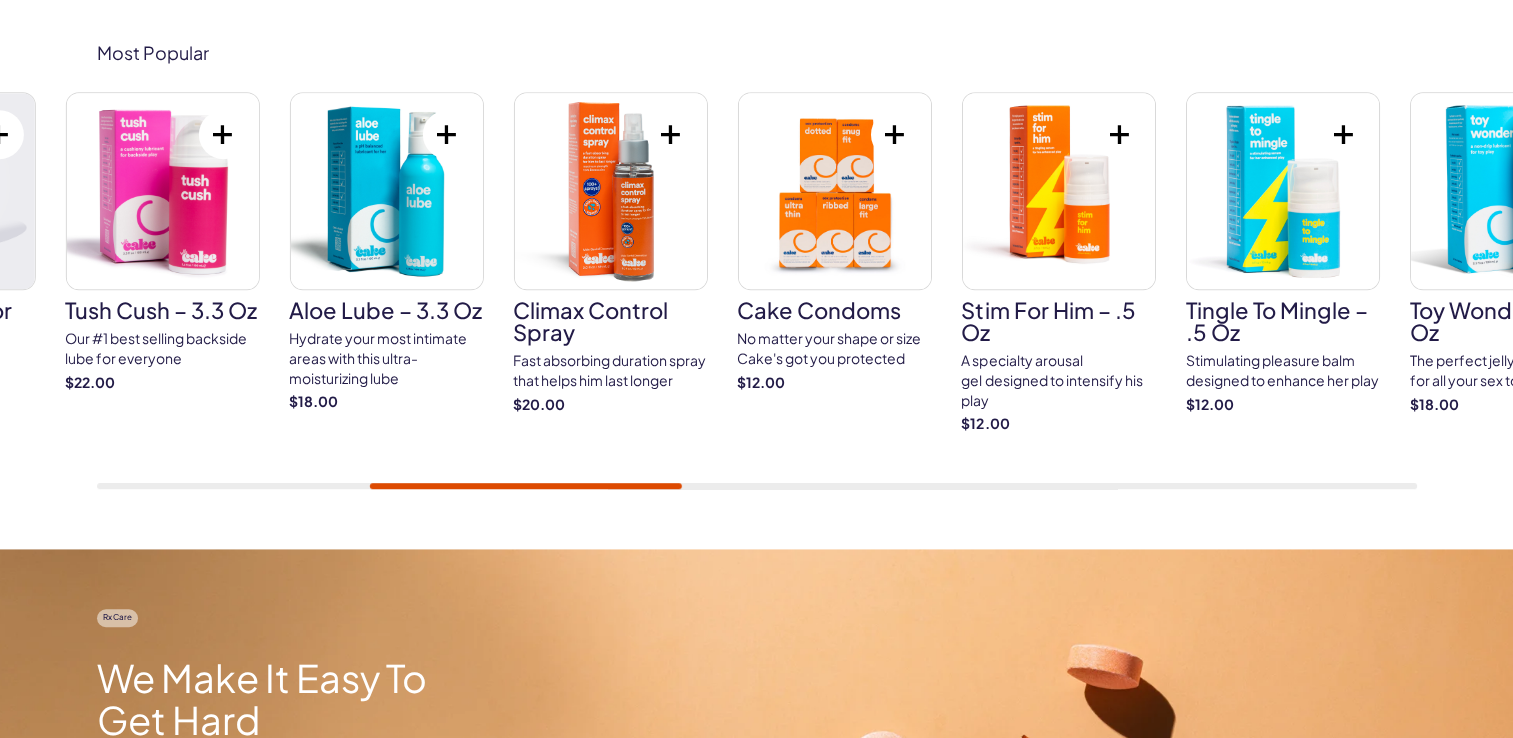 click on "Cake ED Meds
Quick dissolve ED Meds that work up to 3x faster than generic pills
$54.00" at bounding box center [757, 290] 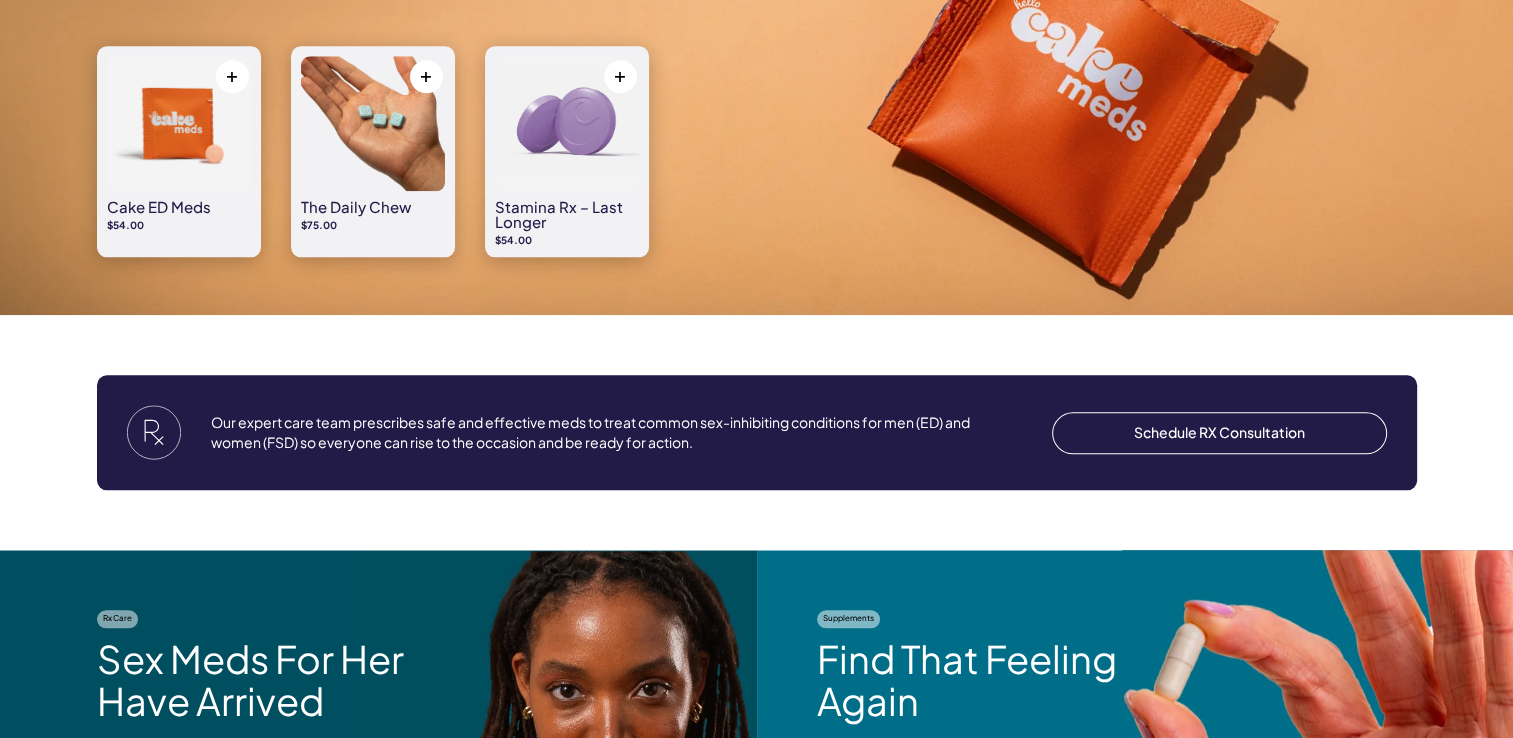 scroll, scrollTop: 2100, scrollLeft: 0, axis: vertical 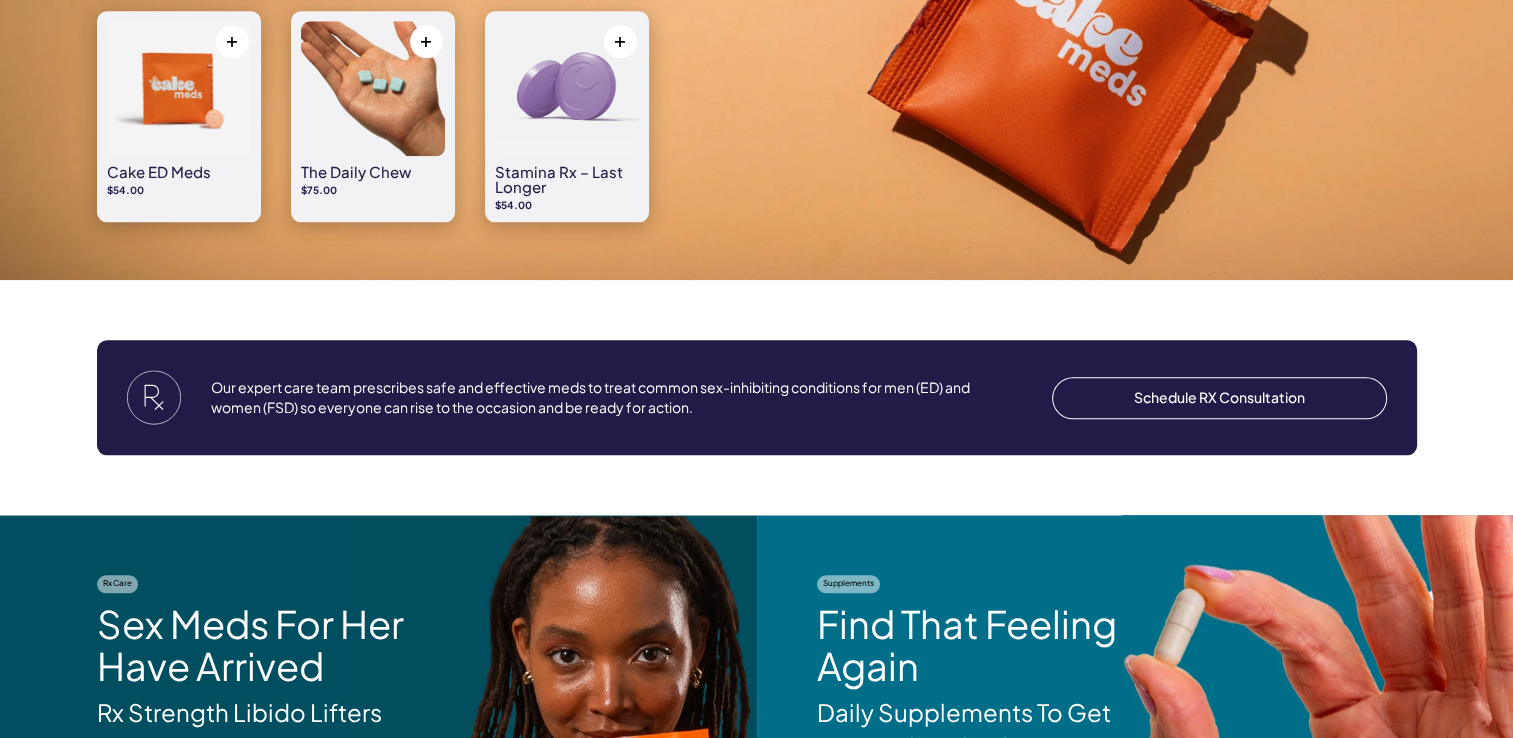 drag, startPoint x: 1091, startPoint y: 87, endPoint x: 692, endPoint y: 222, distance: 421.21967 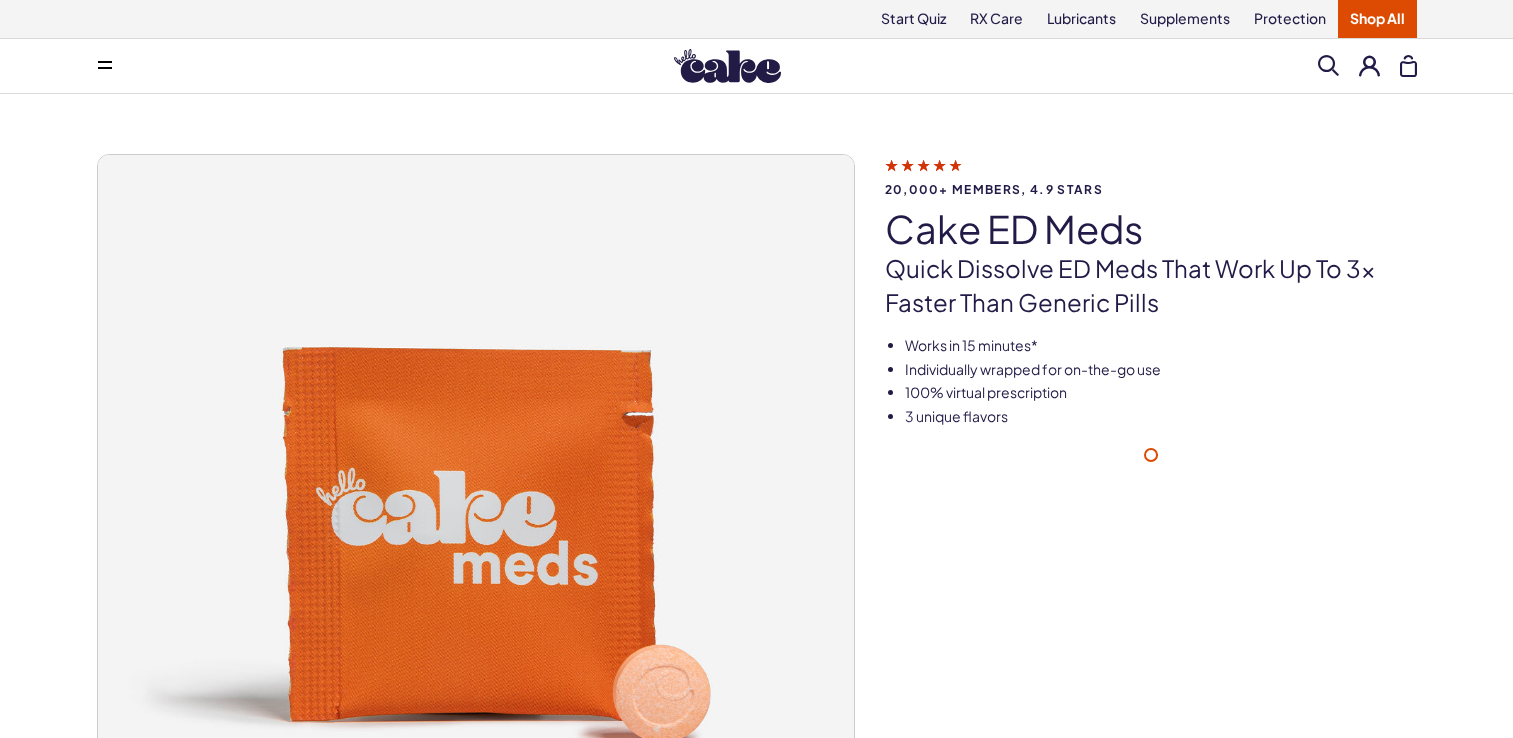 scroll, scrollTop: 0, scrollLeft: 0, axis: both 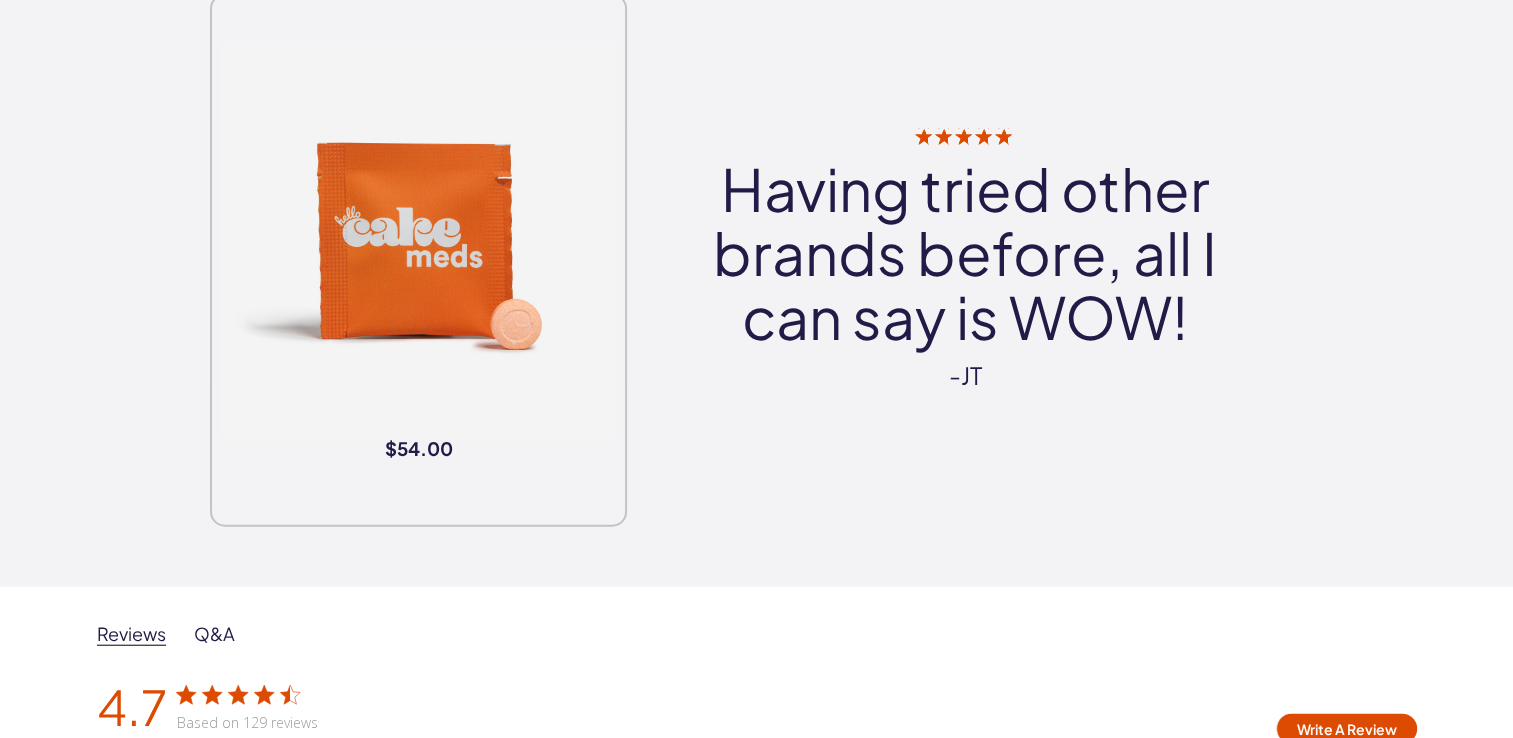 click at bounding box center (418, 240) 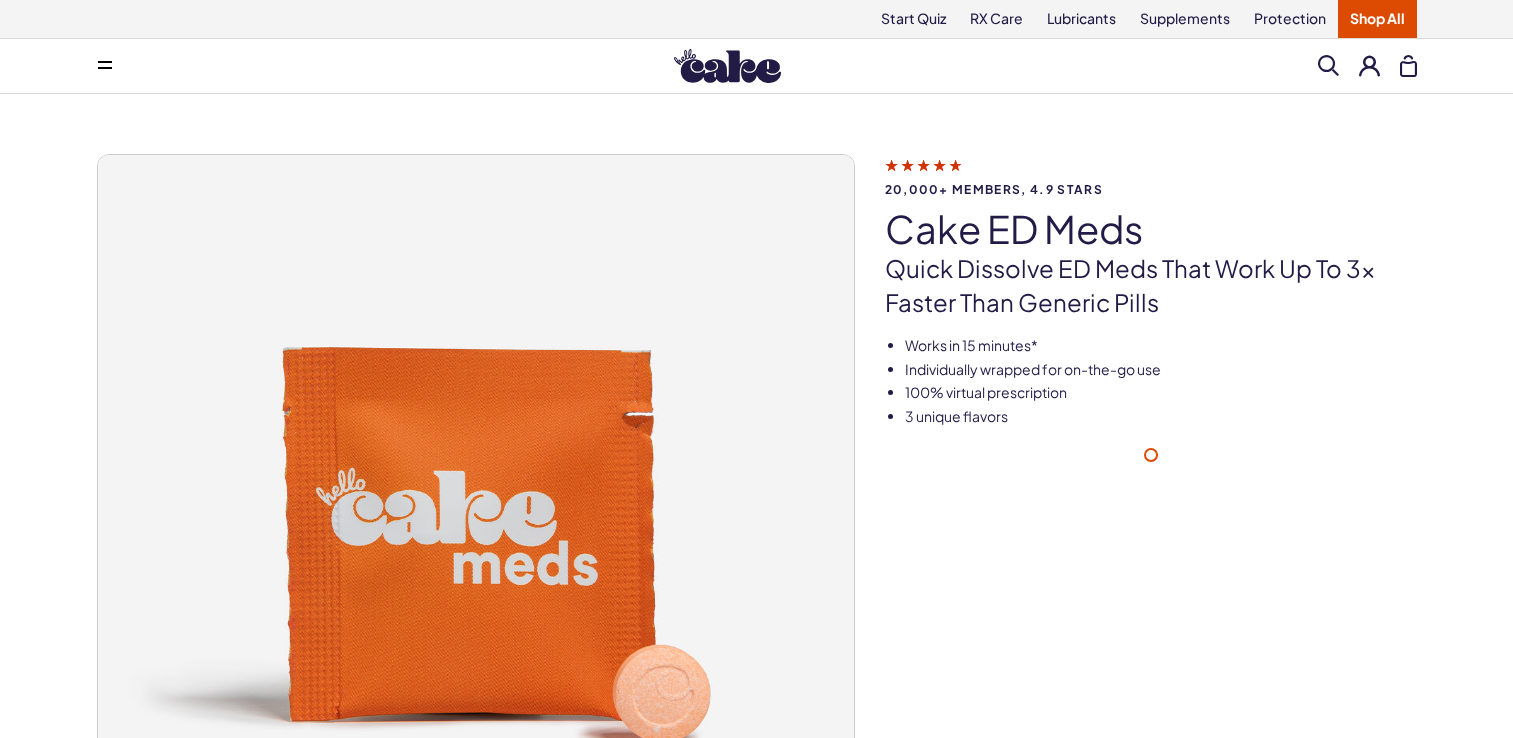 scroll, scrollTop: 291, scrollLeft: 0, axis: vertical 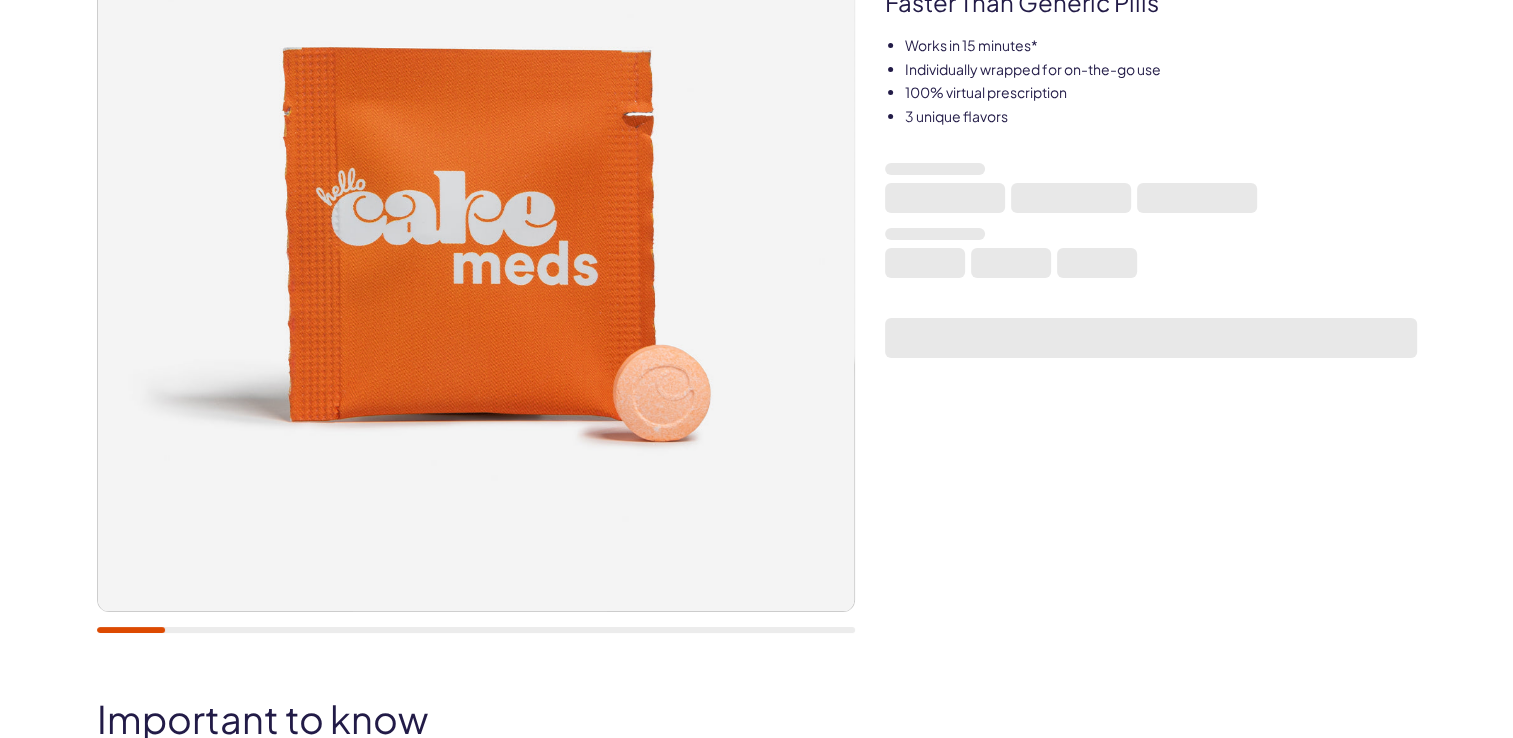 click at bounding box center [476, 233] 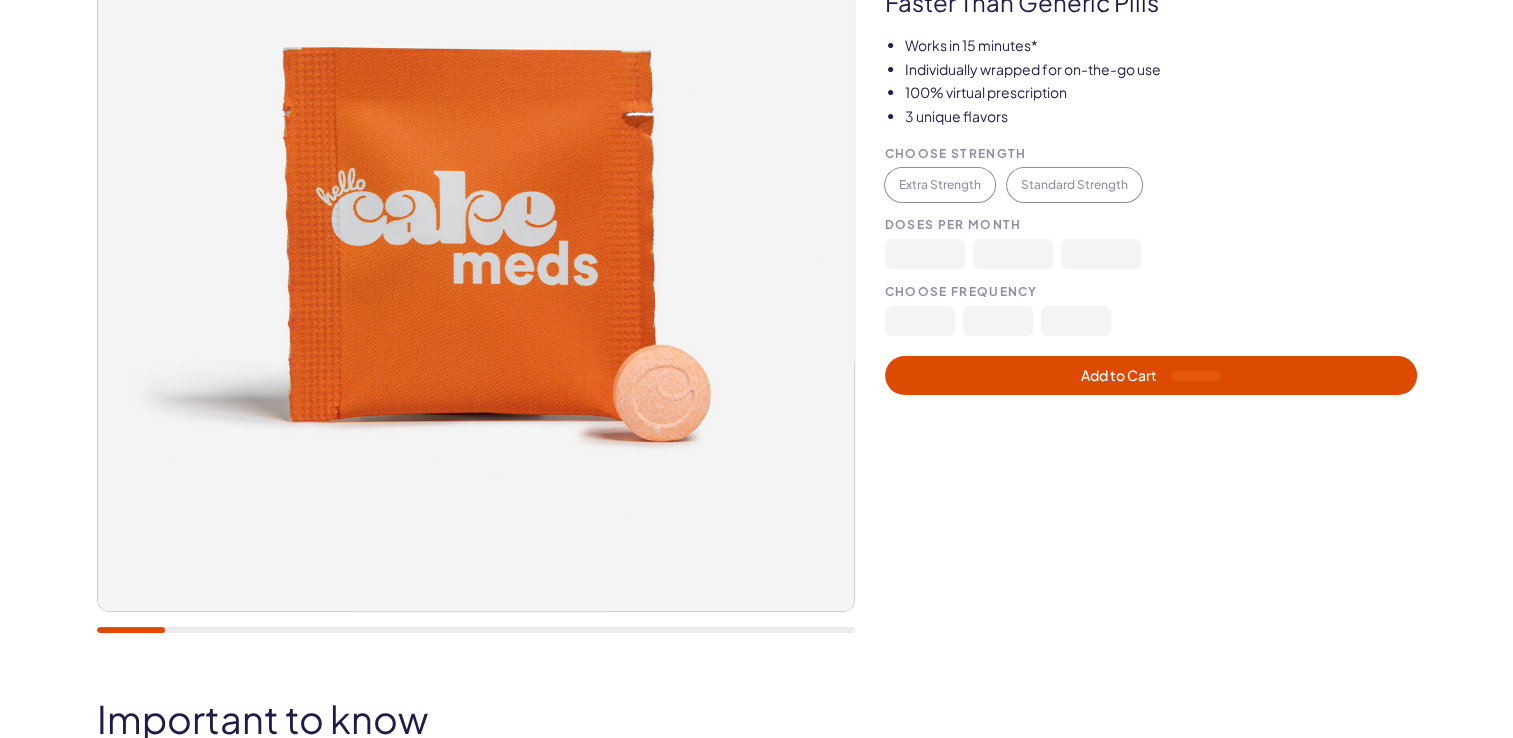 scroll, scrollTop: 0, scrollLeft: 0, axis: both 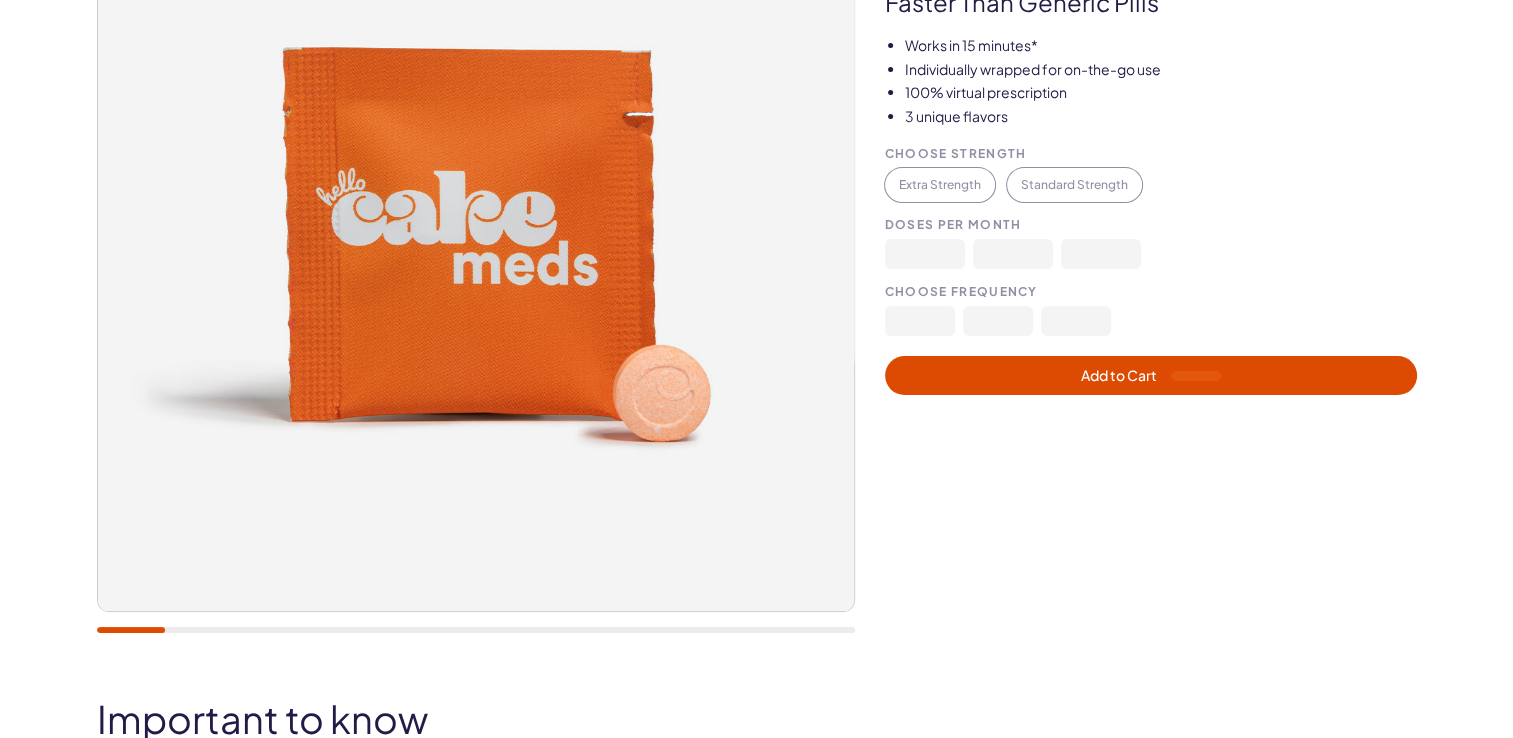 click at bounding box center (476, 233) 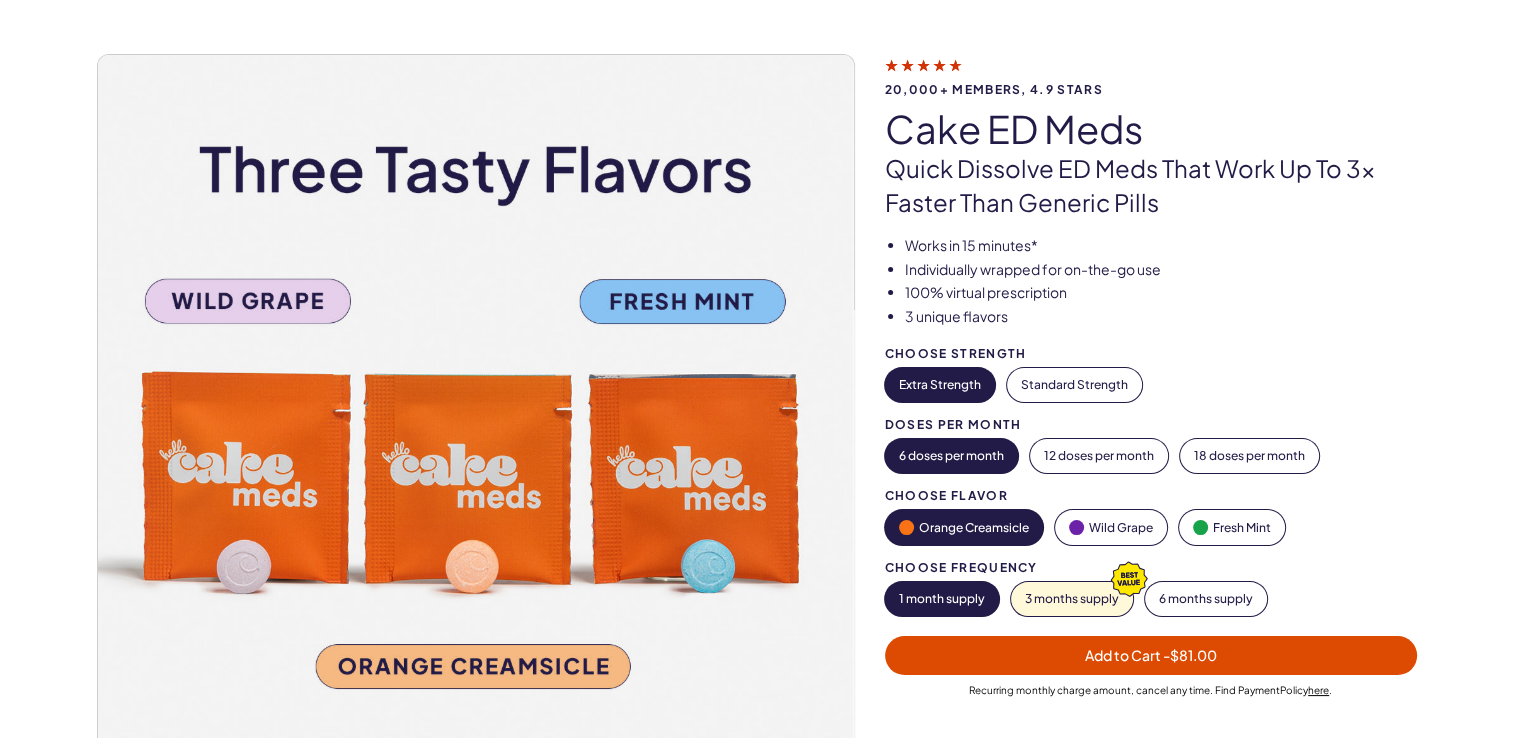 scroll, scrollTop: 200, scrollLeft: 0, axis: vertical 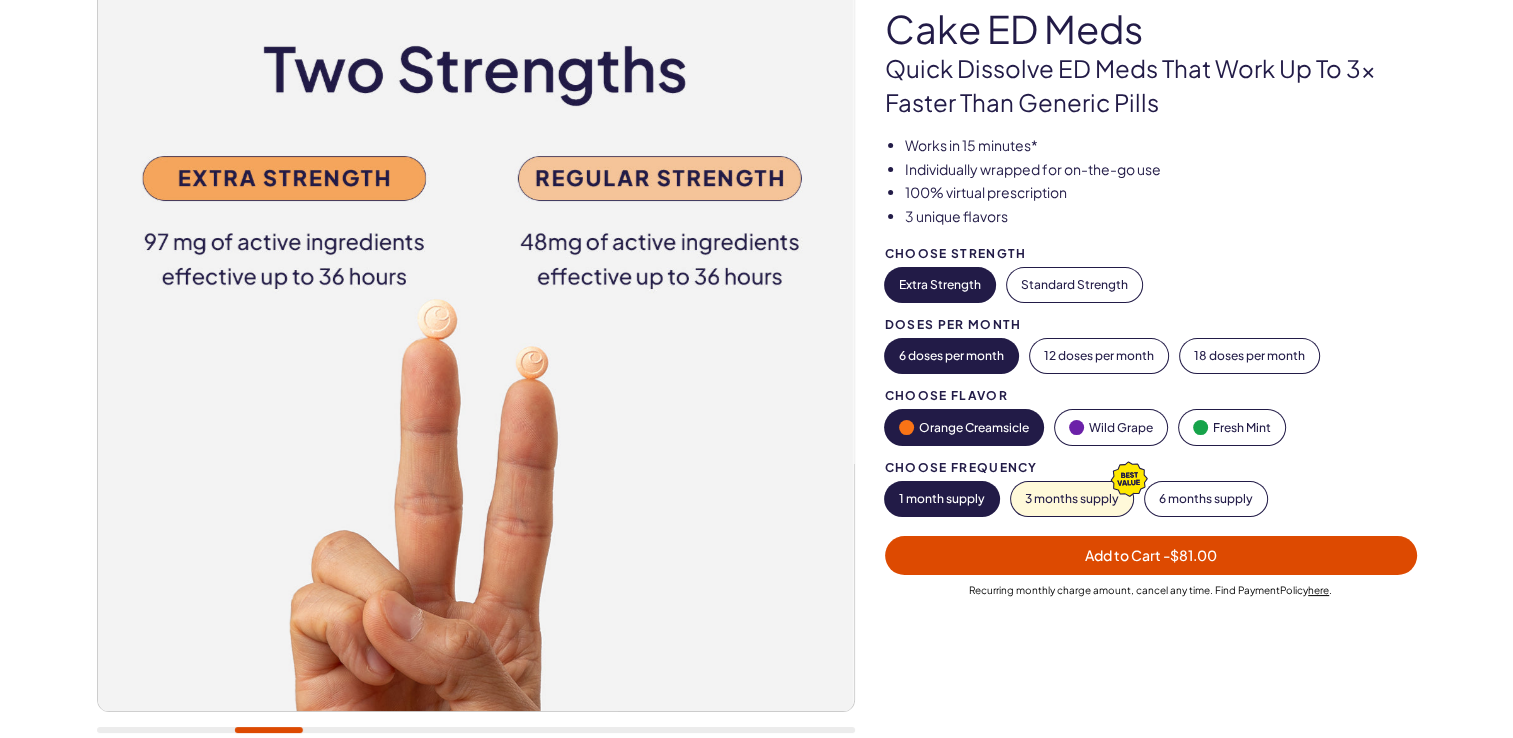 click at bounding box center [475, 333] 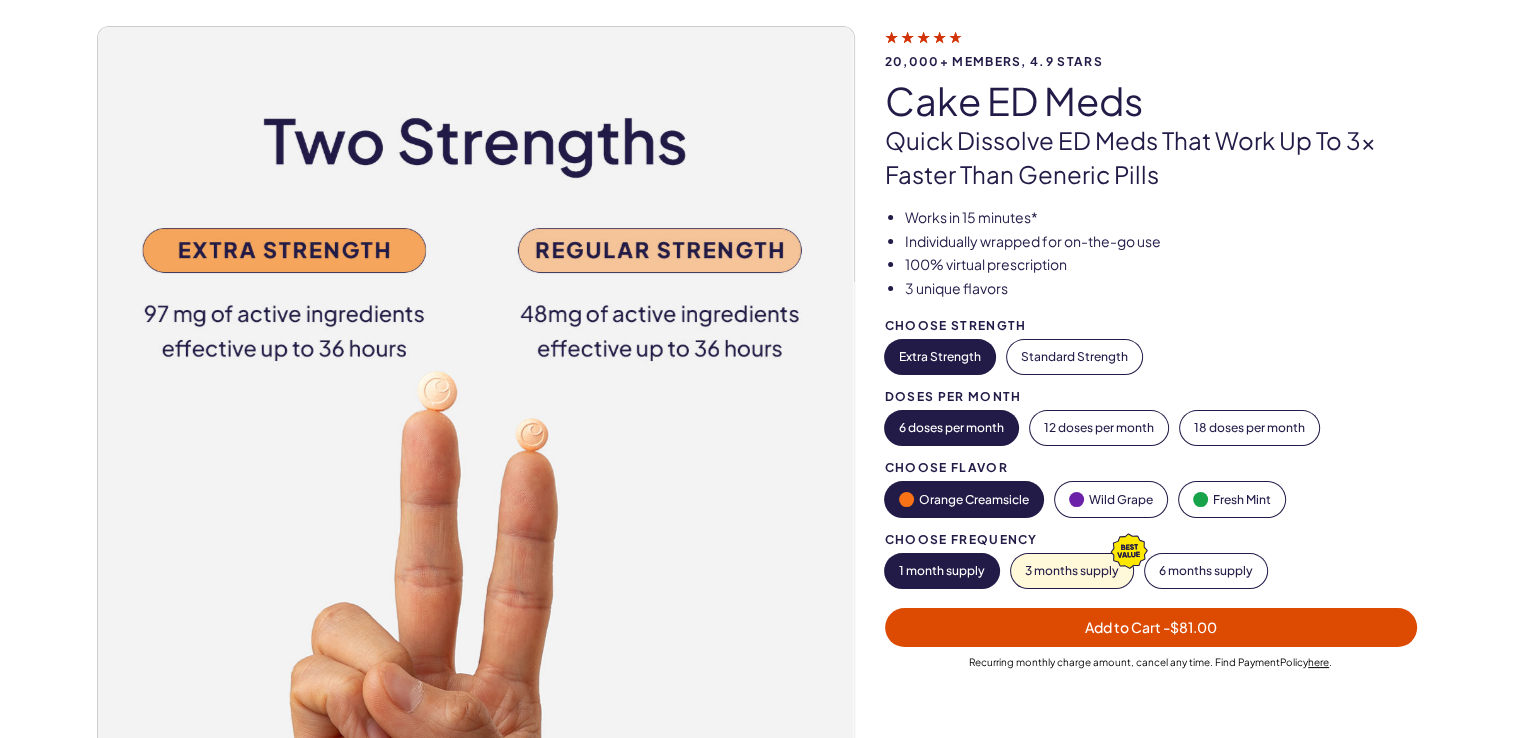 scroll, scrollTop: 100, scrollLeft: 0, axis: vertical 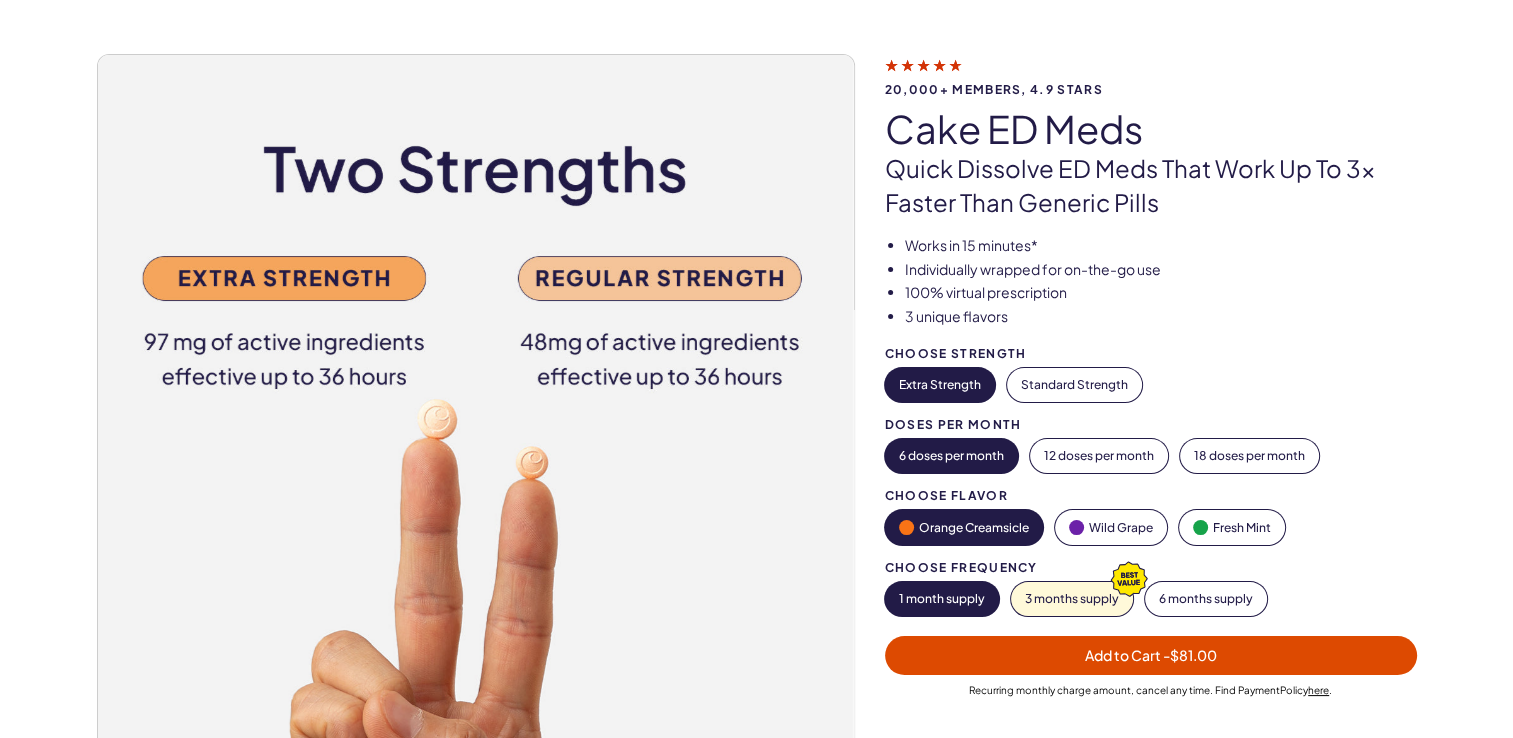 click at bounding box center (475, 433) 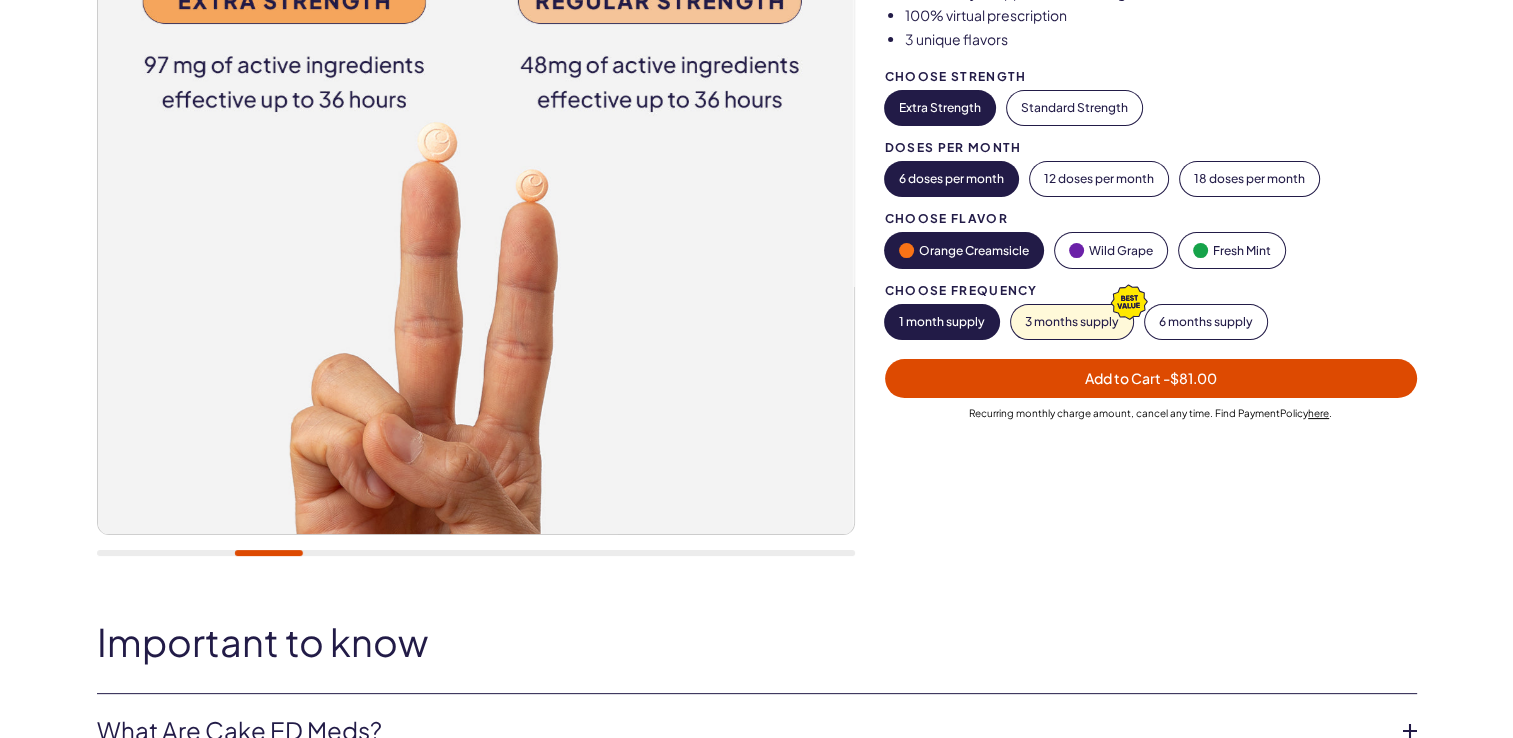 scroll, scrollTop: 400, scrollLeft: 0, axis: vertical 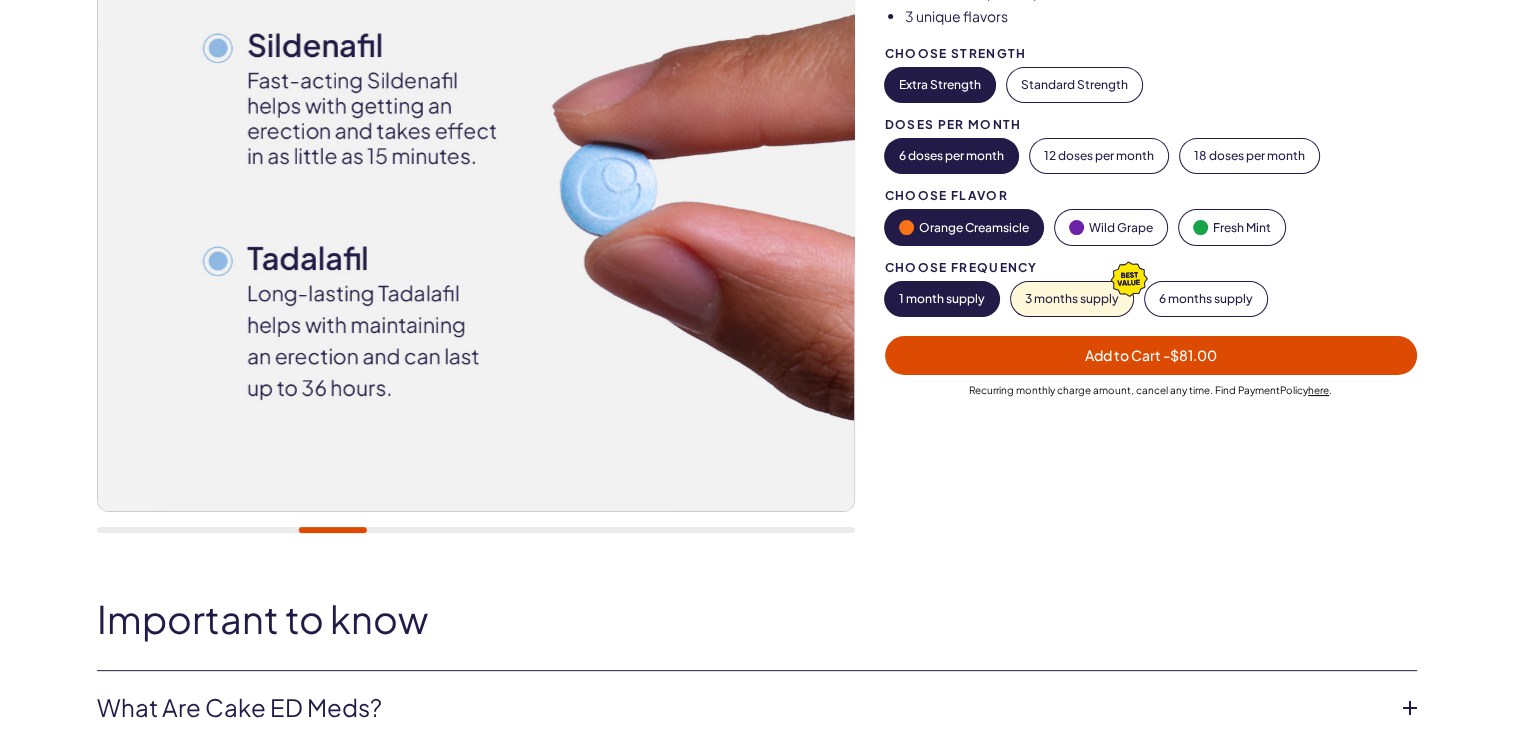 click at bounding box center (476, 154) 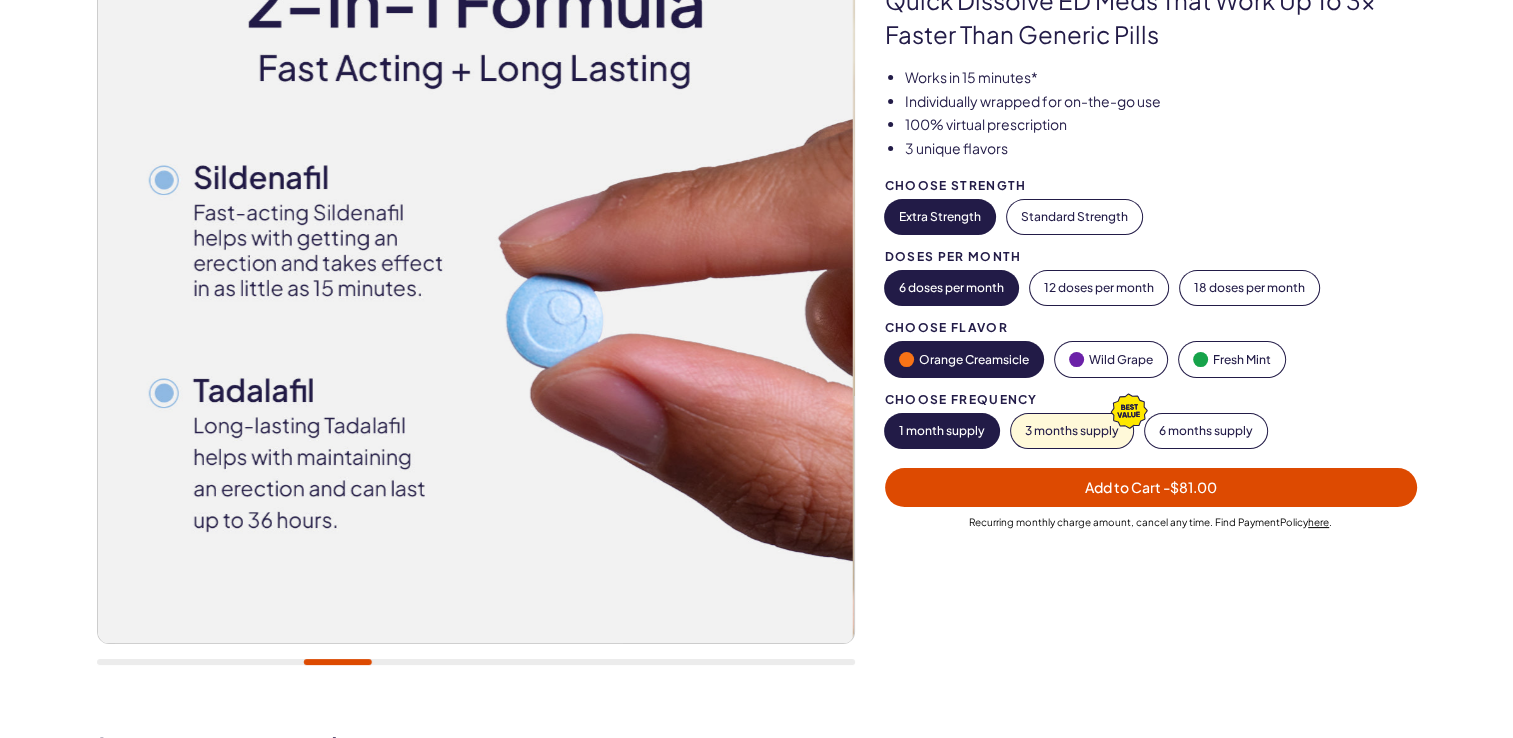 scroll, scrollTop: 300, scrollLeft: 0, axis: vertical 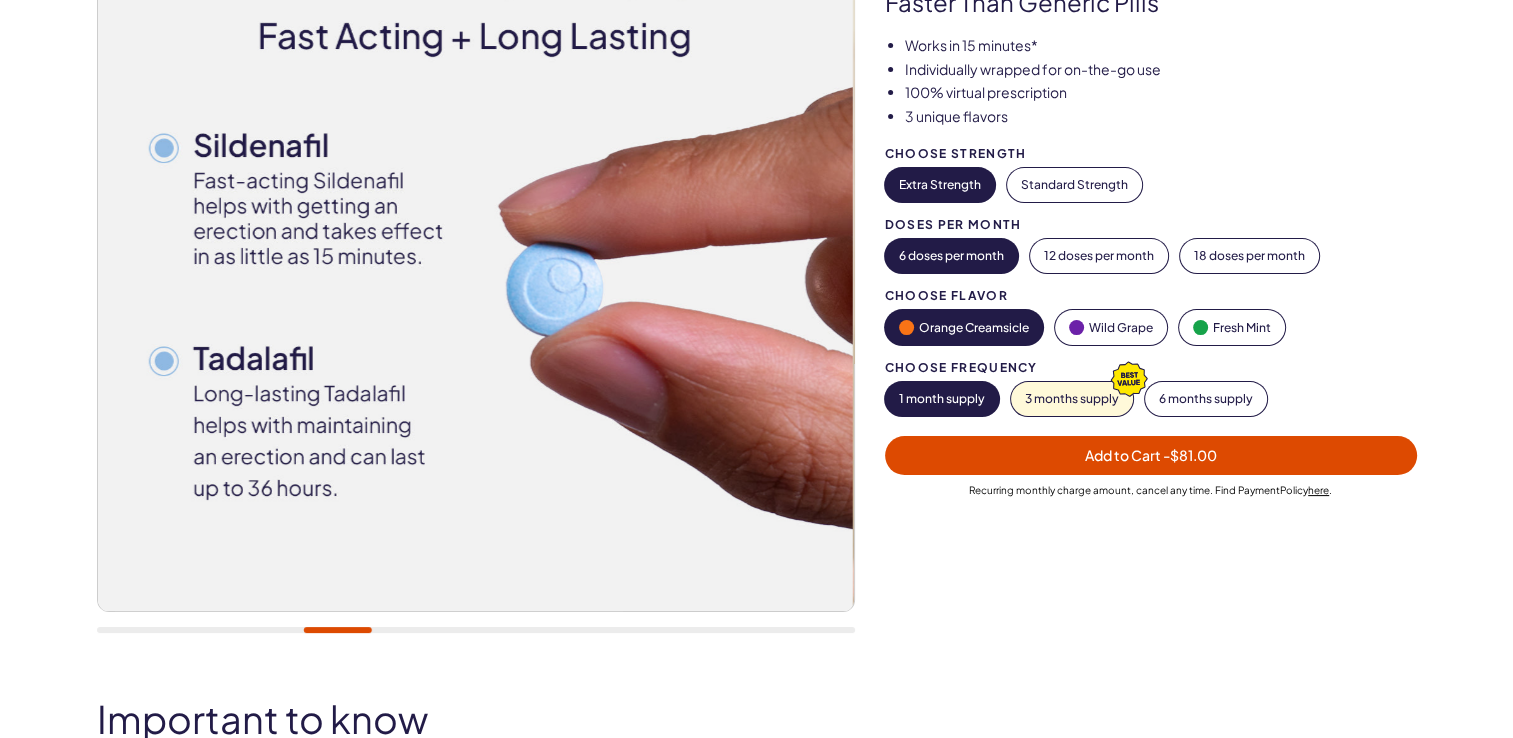 drag, startPoint x: 361, startPoint y: 643, endPoint x: 368, endPoint y: 634, distance: 11.401754 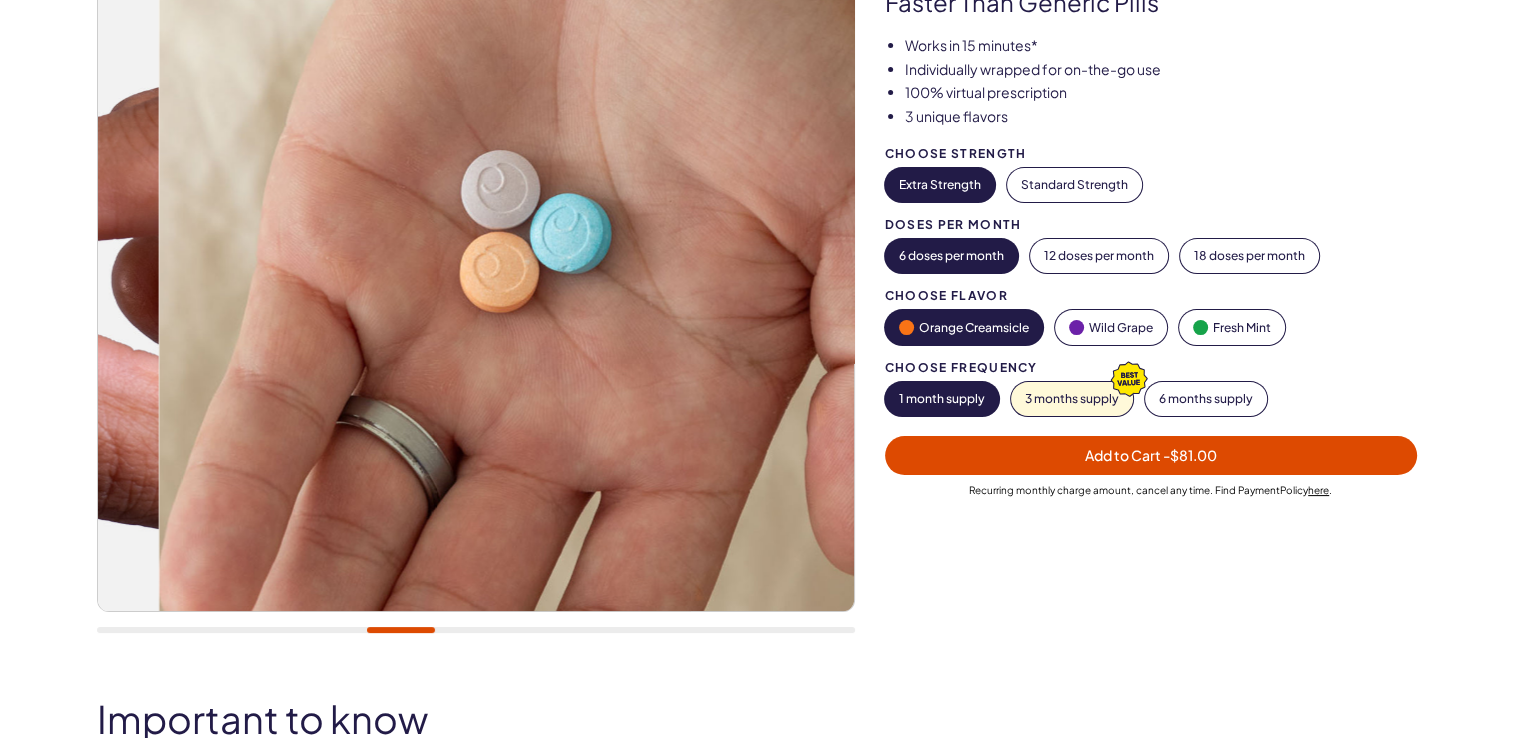 click at bounding box center (476, 254) 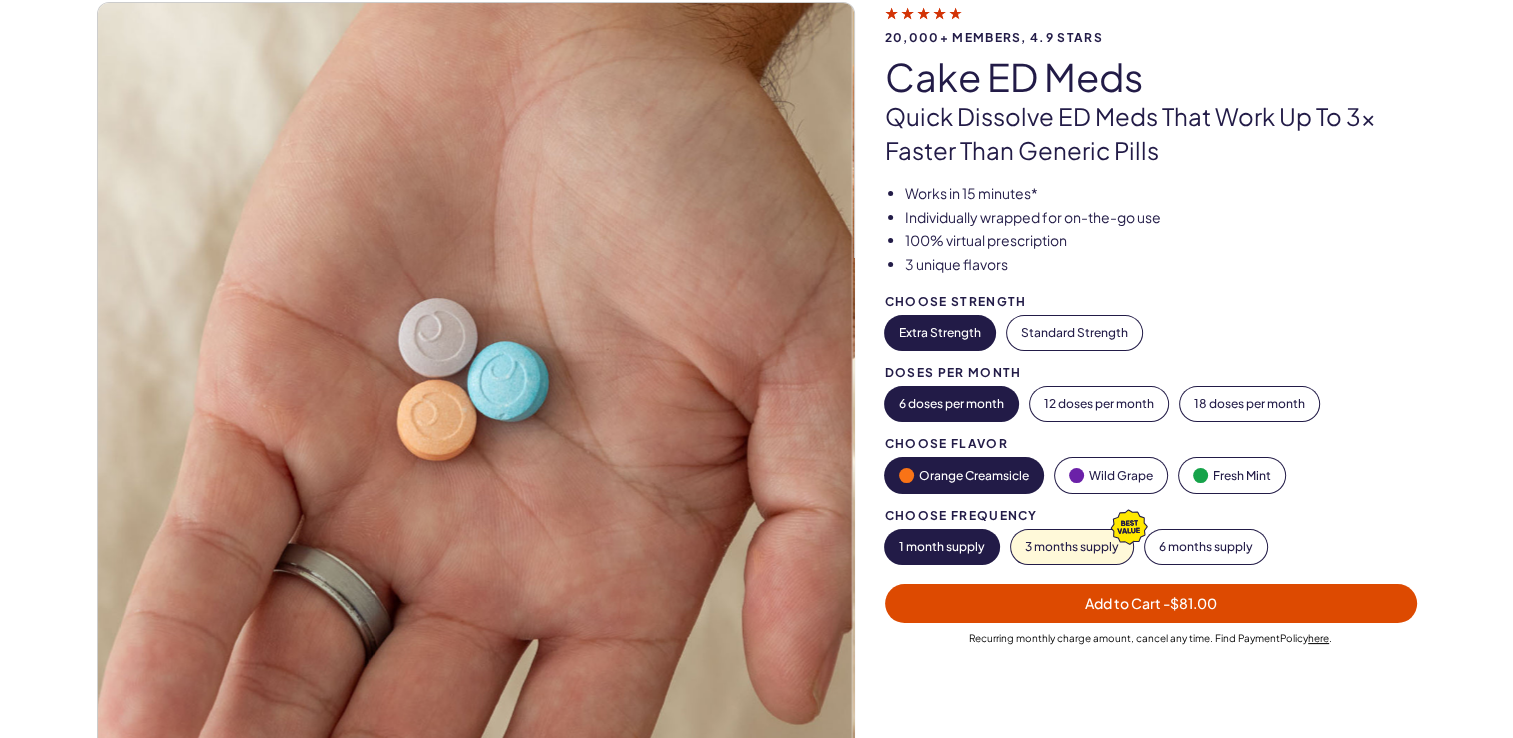 scroll, scrollTop: 200, scrollLeft: 0, axis: vertical 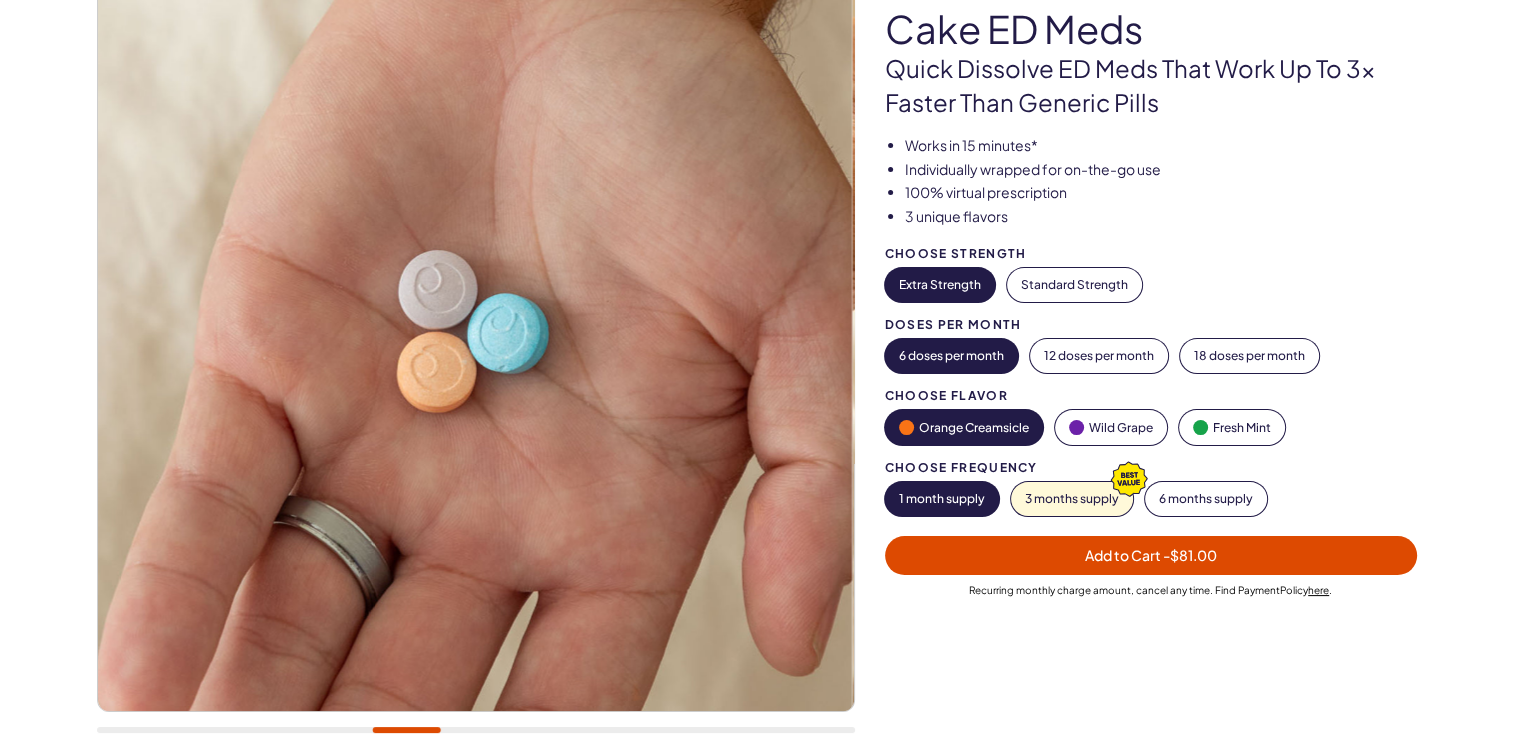 drag, startPoint x: 425, startPoint y: 725, endPoint x: 481, endPoint y: 725, distance: 56 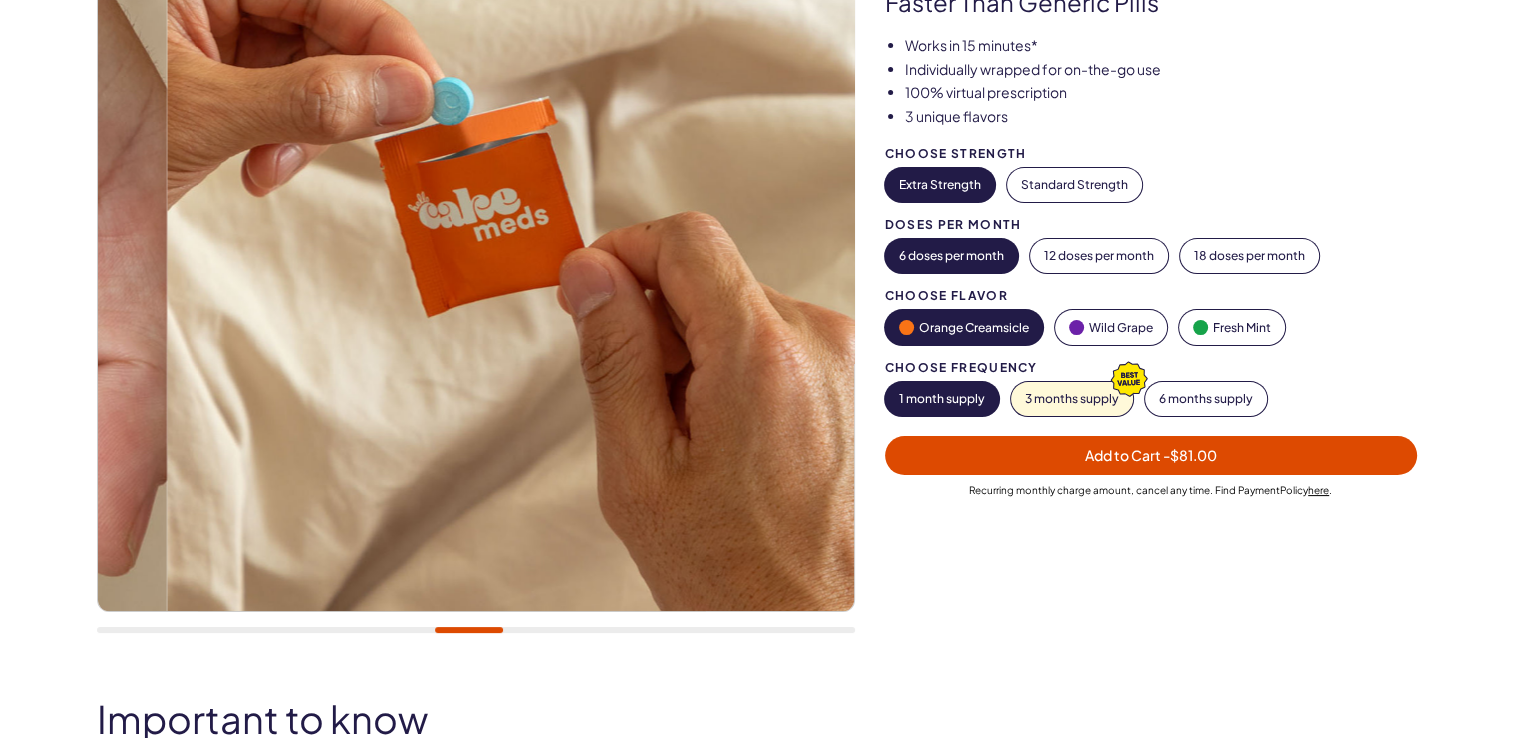 click at bounding box center [469, 630] 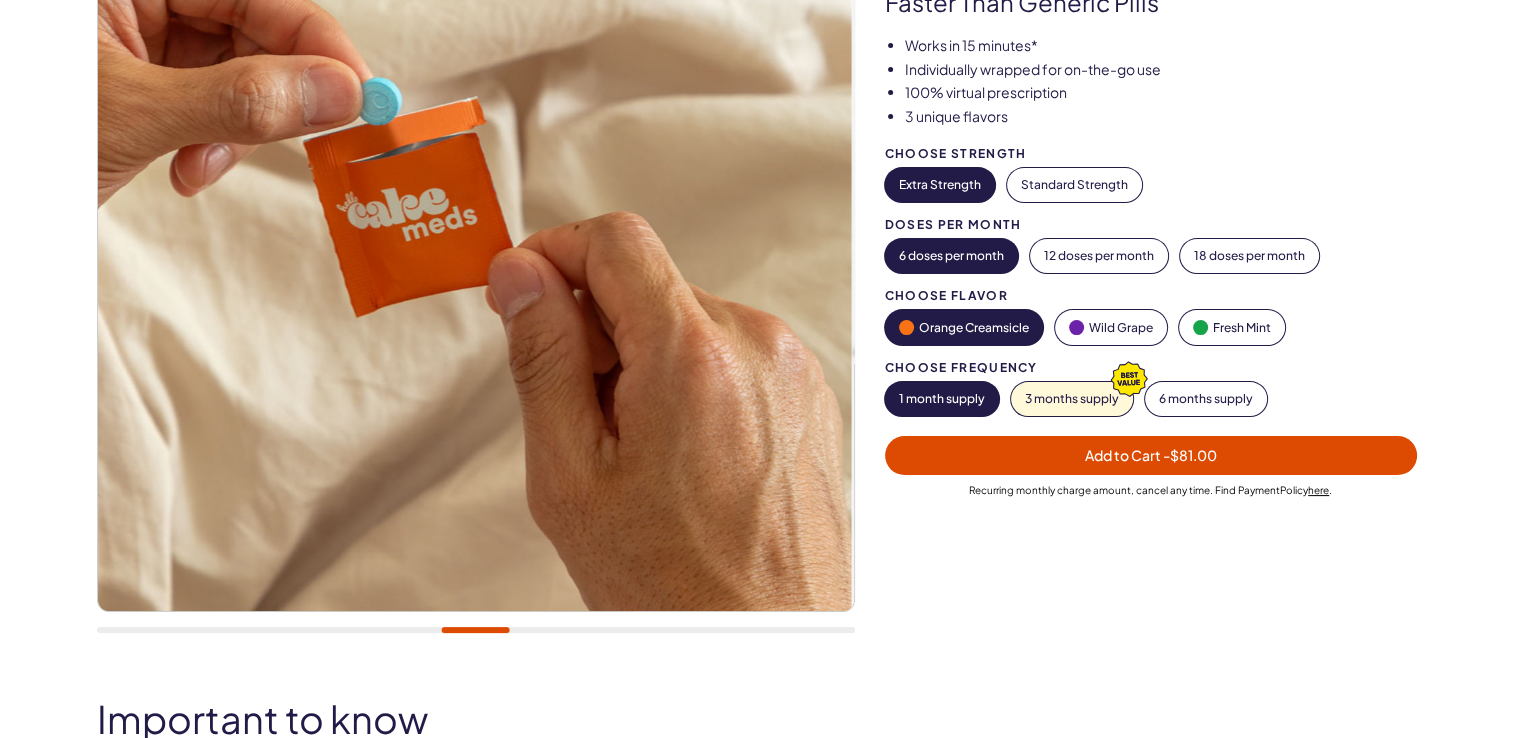 scroll, scrollTop: 100, scrollLeft: 0, axis: vertical 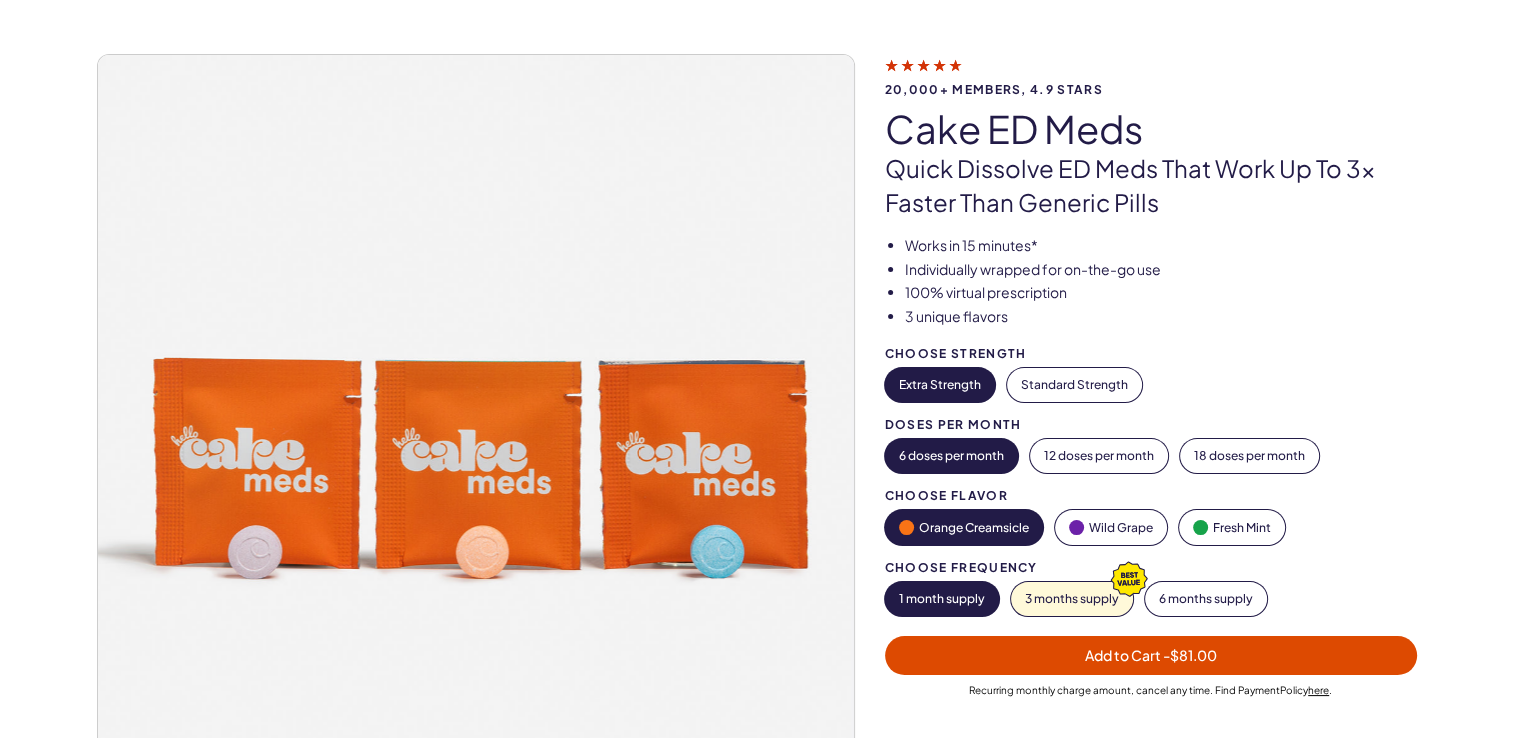 click at bounding box center (473, 433) 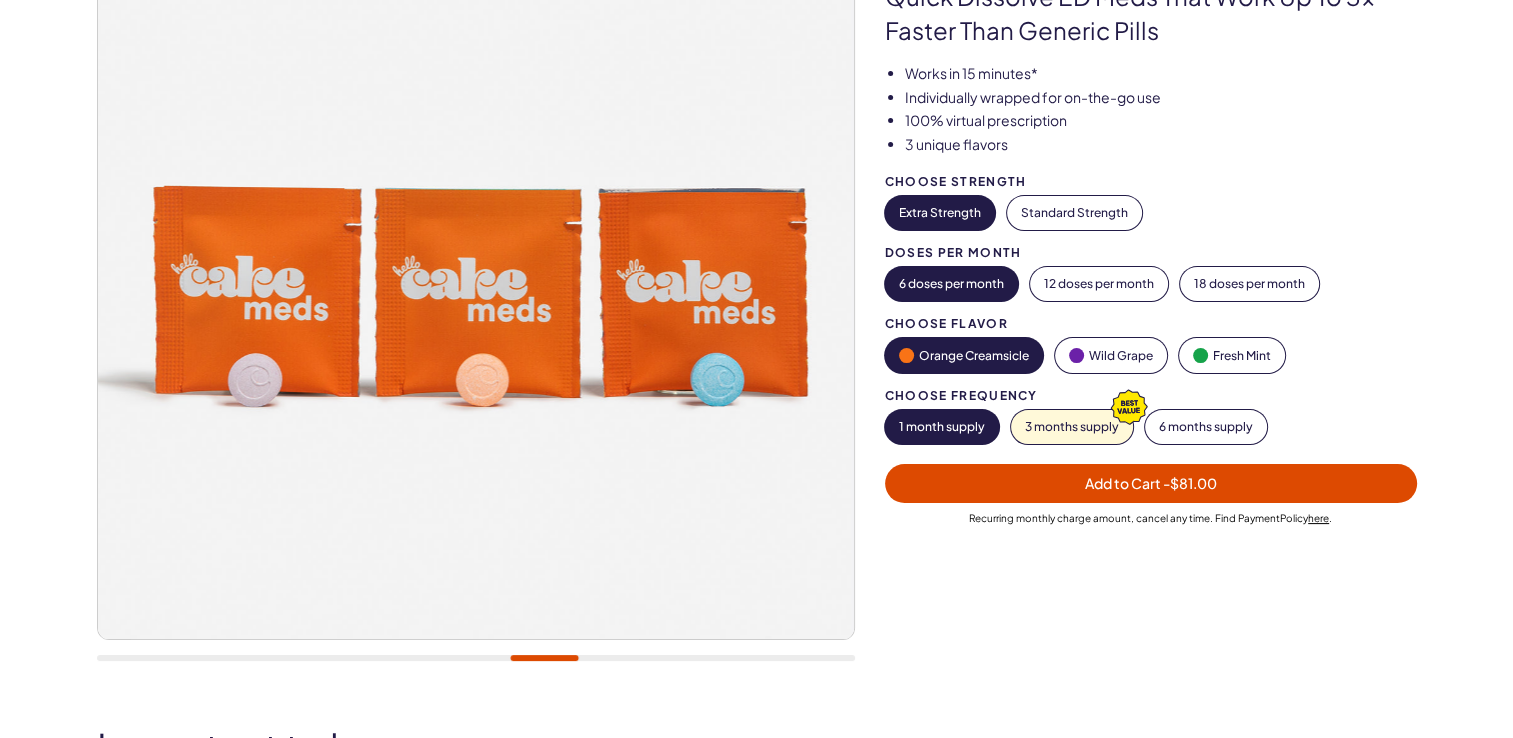 scroll, scrollTop: 300, scrollLeft: 0, axis: vertical 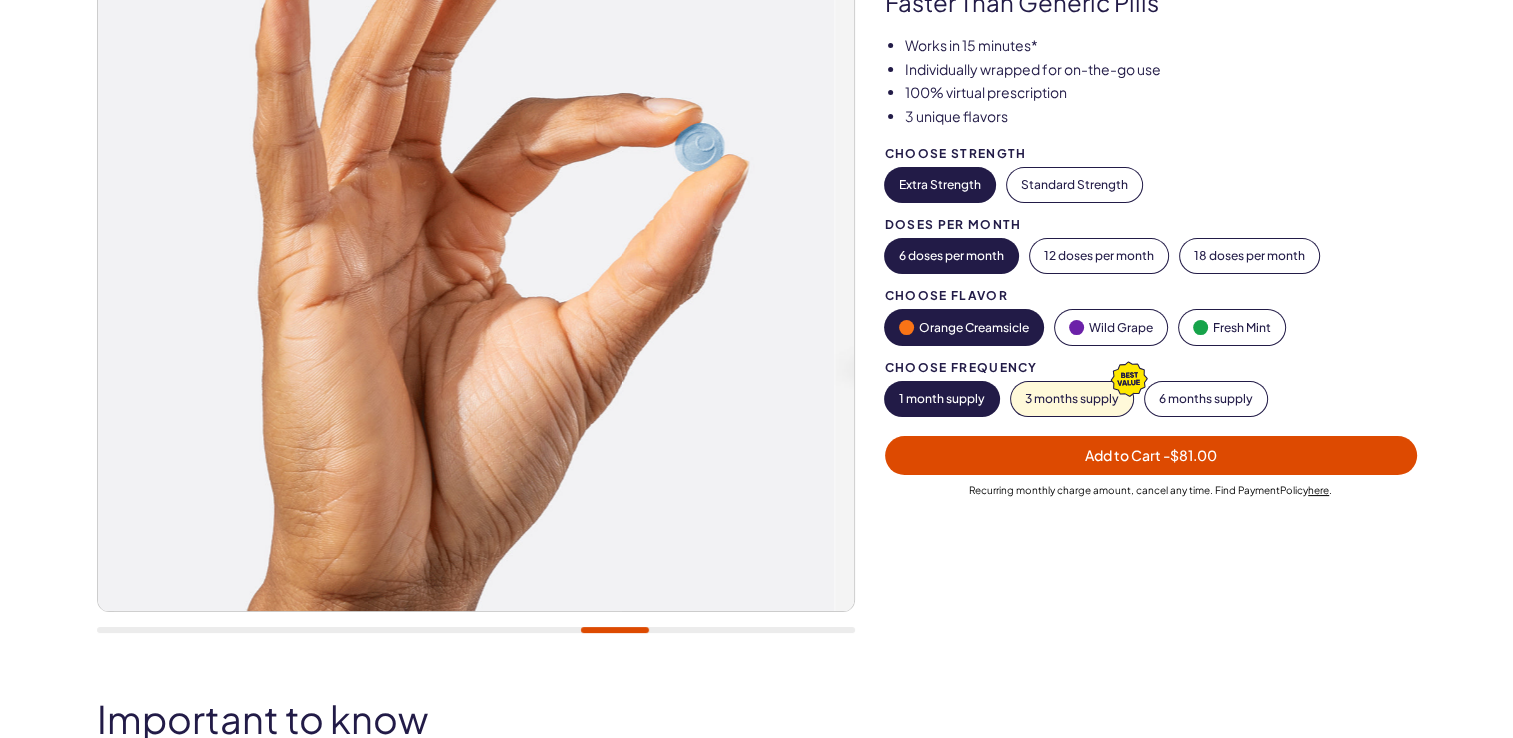 click at bounding box center [476, 254] 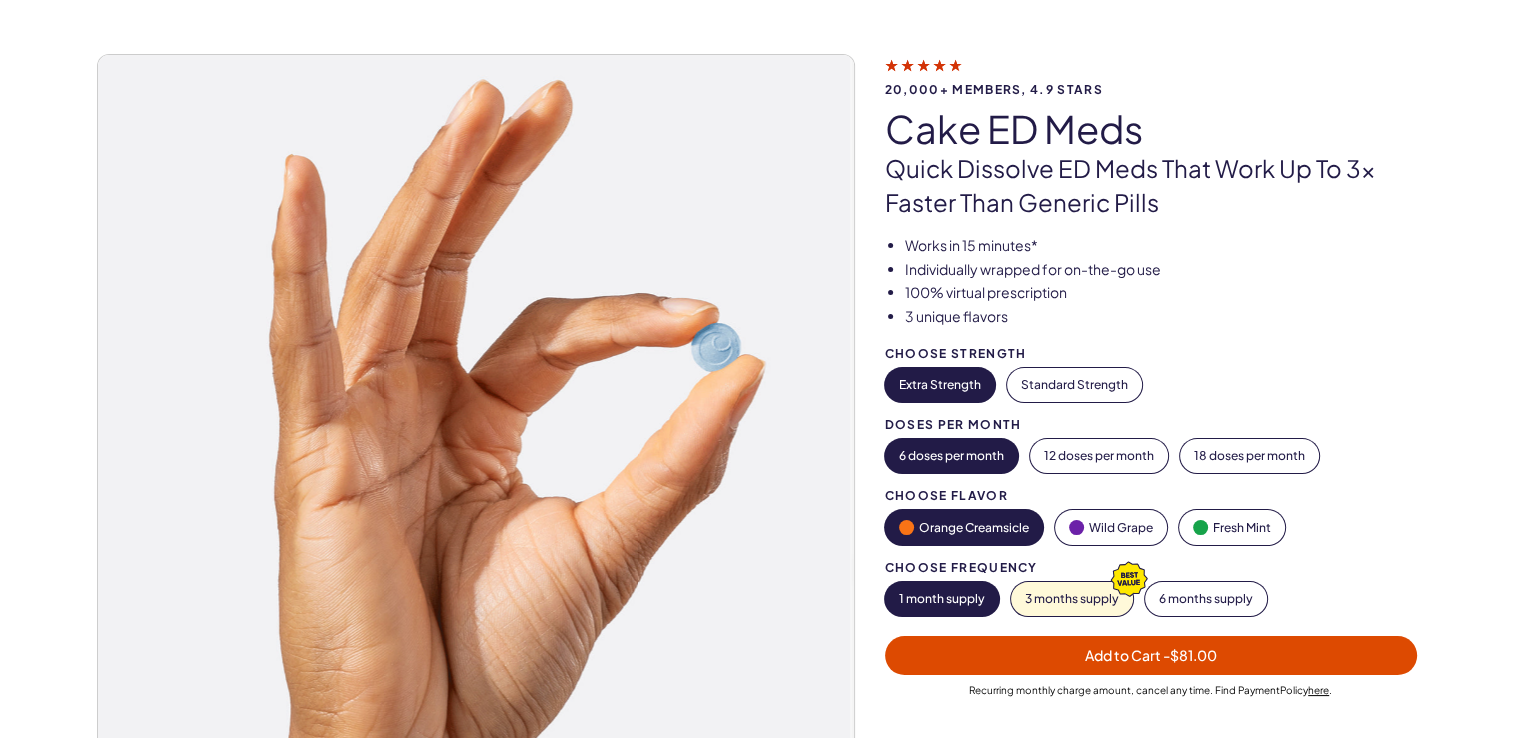 scroll, scrollTop: 200, scrollLeft: 0, axis: vertical 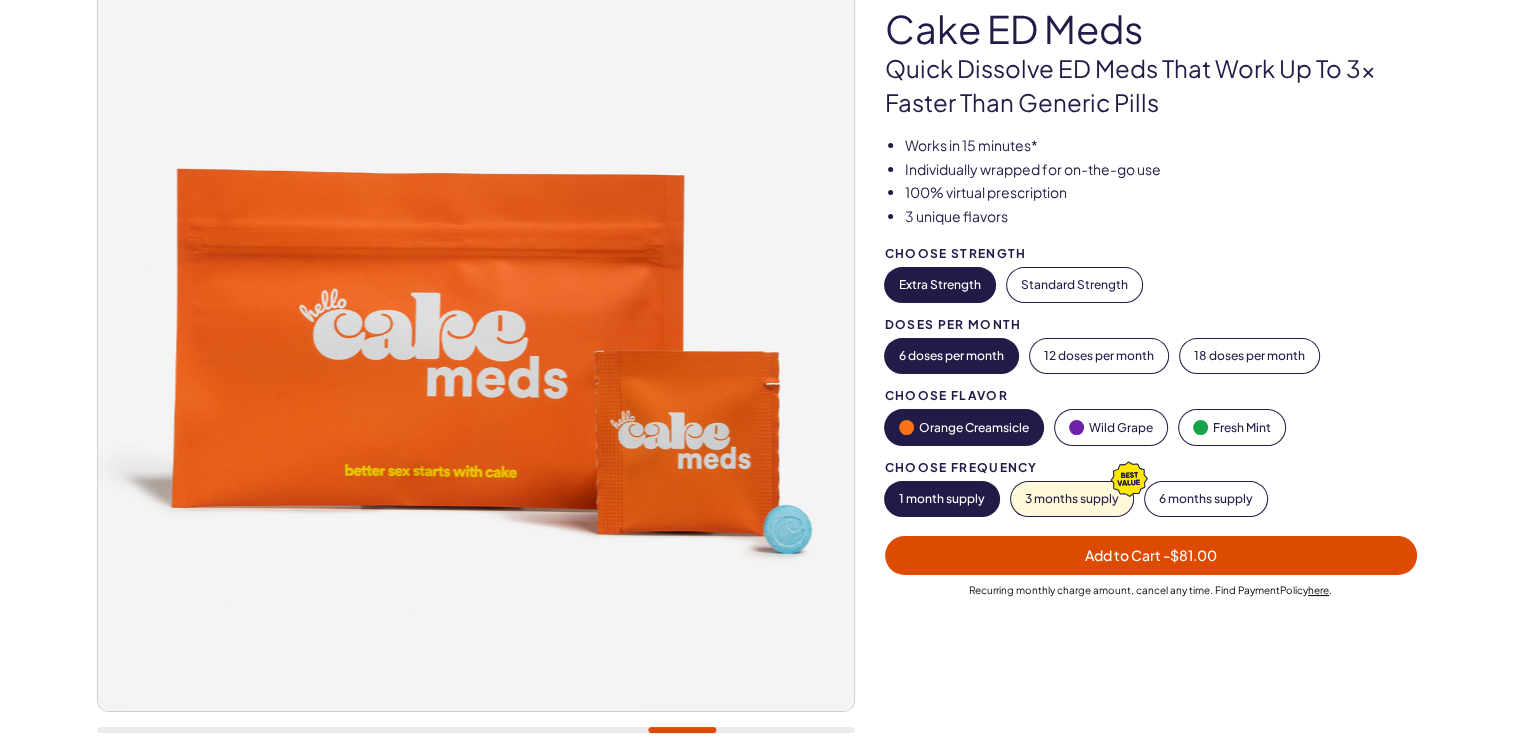click at bounding box center [472, 333] 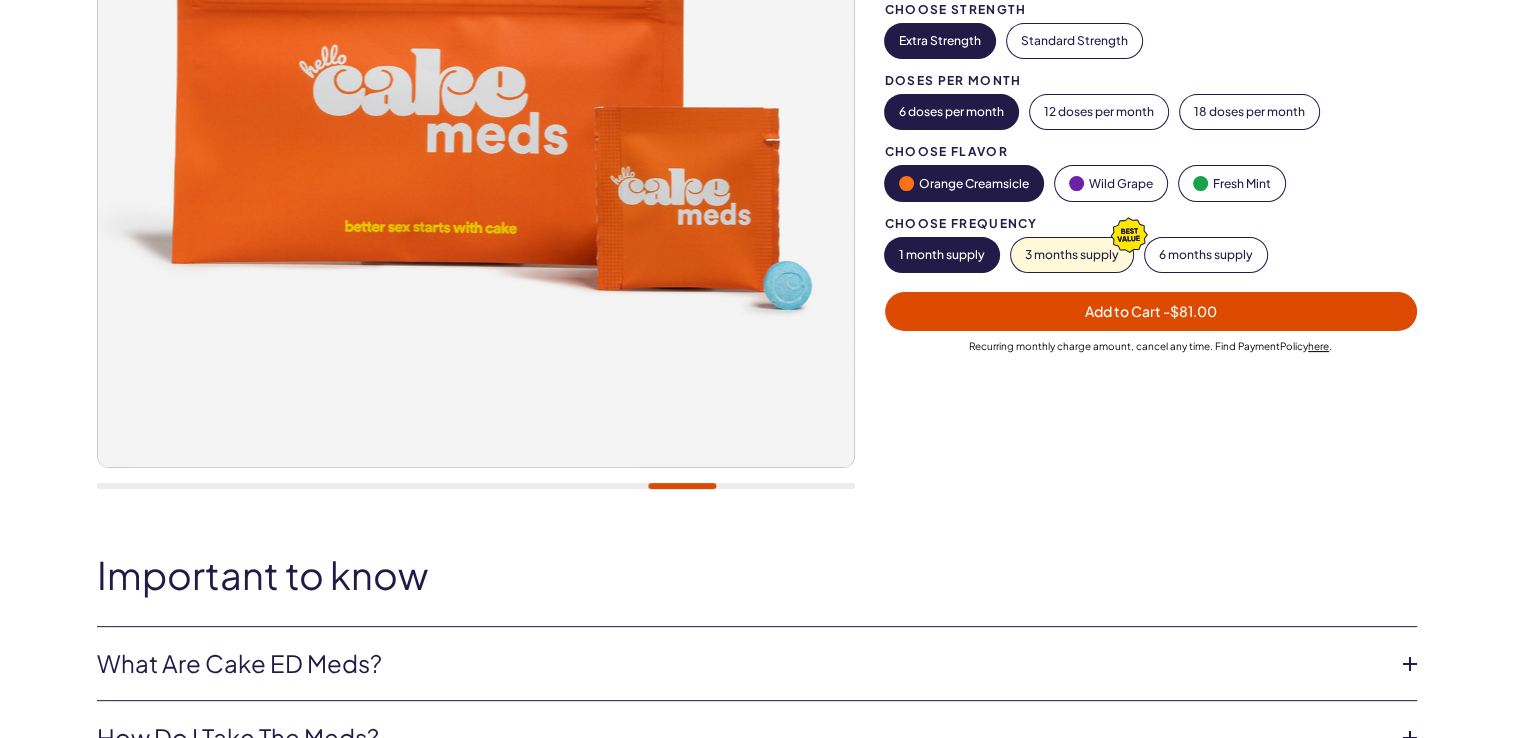 scroll, scrollTop: 400, scrollLeft: 0, axis: vertical 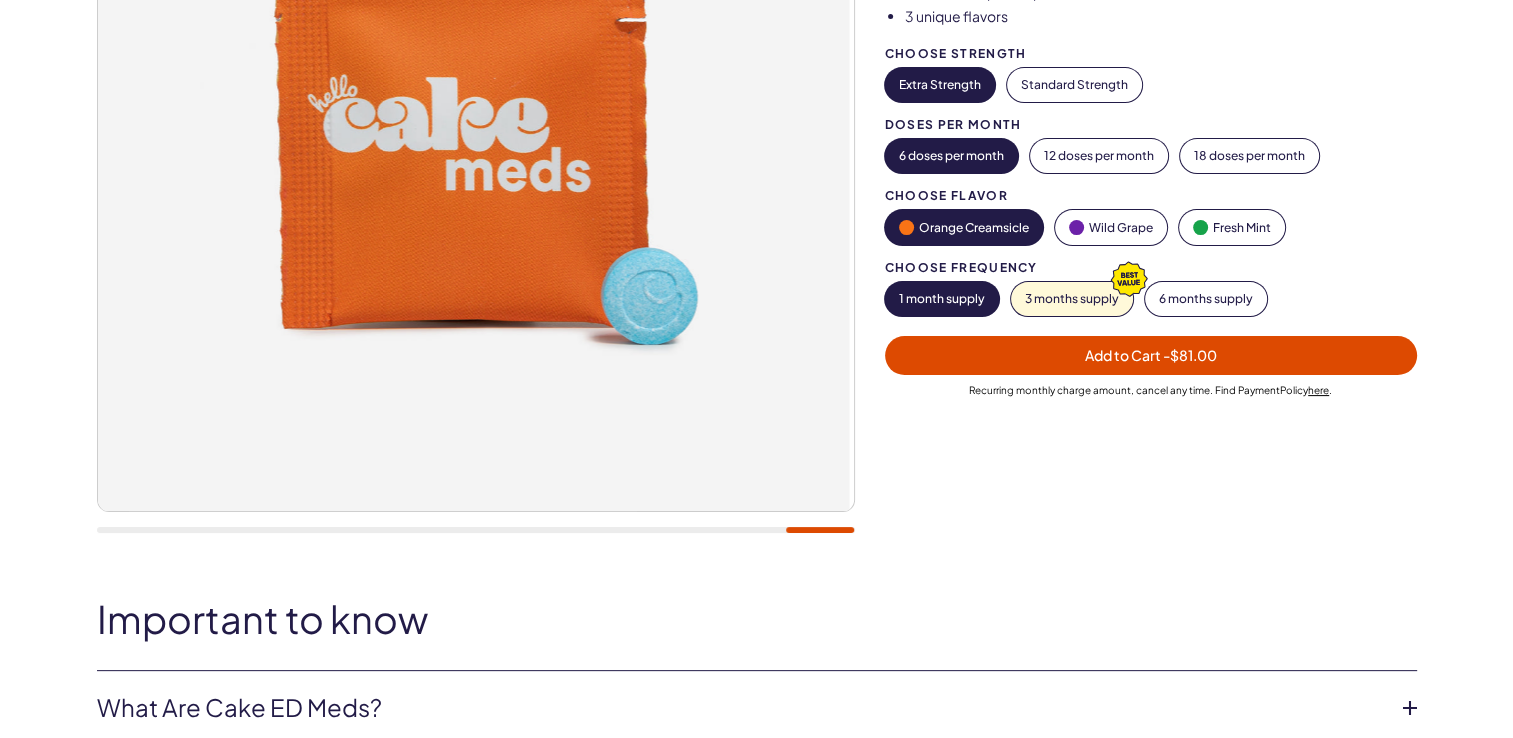click on "20,000+ members, 4.9 stars
Cake ED Meds
Quick dissolve ED Meds that work up to 3x faster than generic pills
Works in 15 minutes*
Individually wrapped for on-the-go use
100% virtual prescription
3 unique flavors
Choose Strength Extra Strength Standard Strength Doses per Month    -" at bounding box center [757, 154] 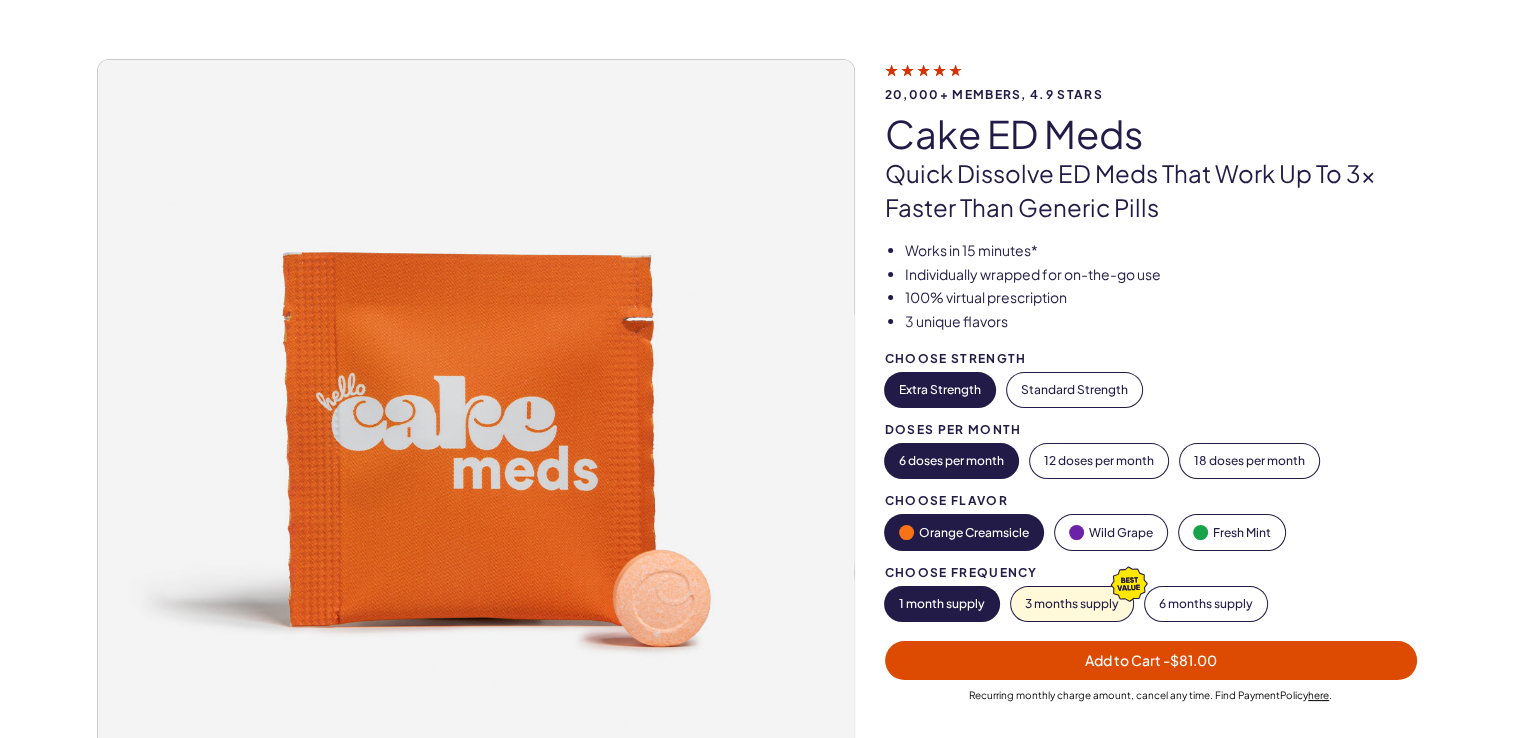 scroll, scrollTop: 200, scrollLeft: 0, axis: vertical 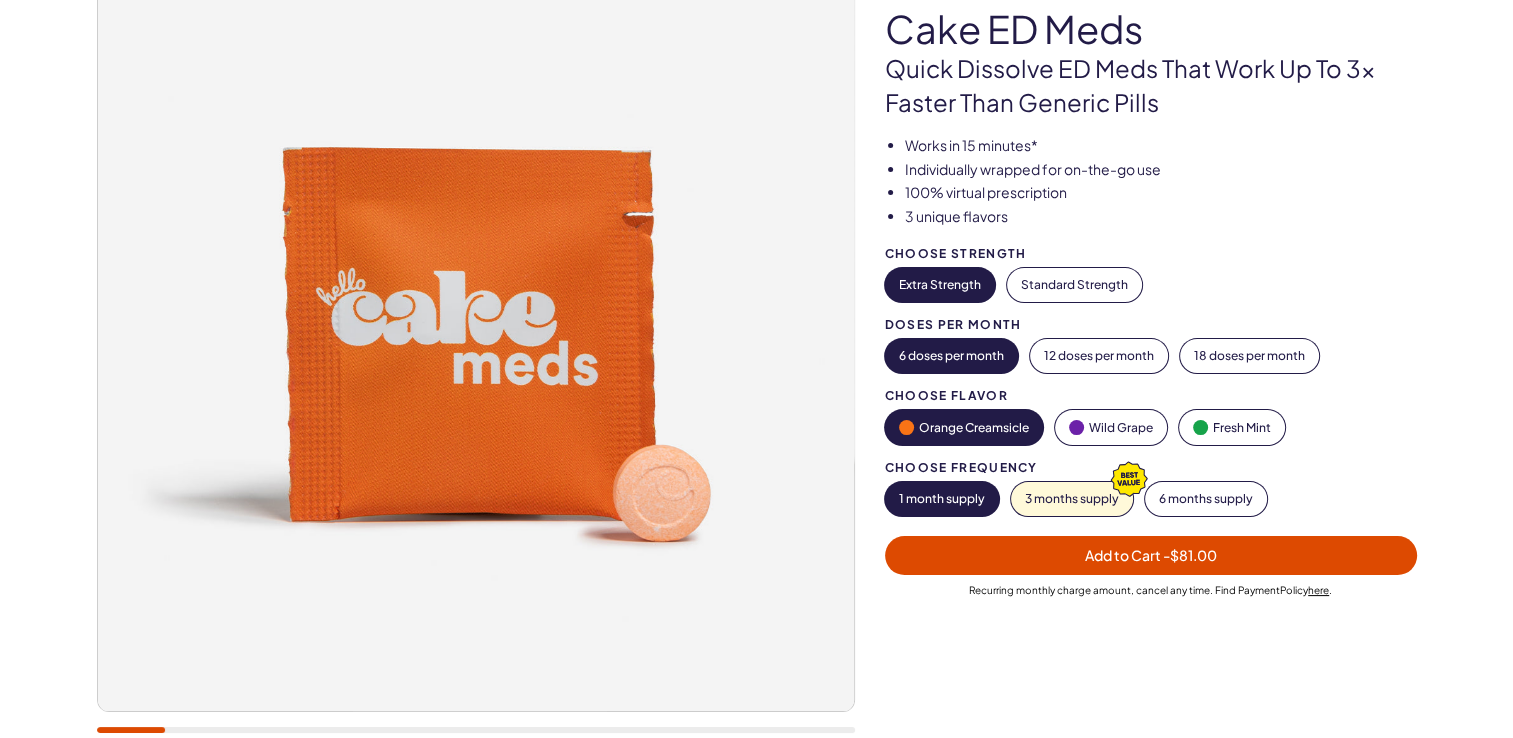 click at bounding box center [476, 333] 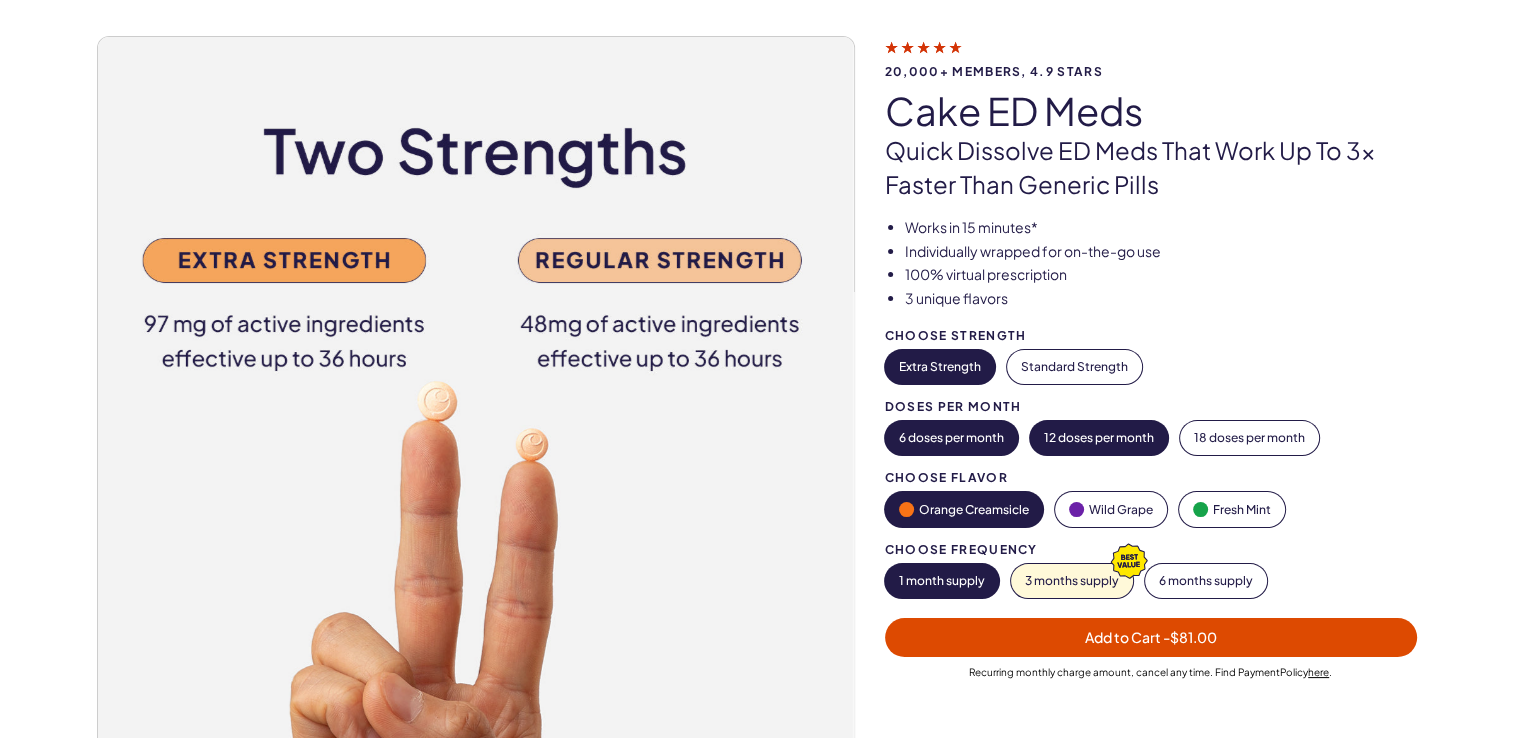 scroll, scrollTop: 0, scrollLeft: 0, axis: both 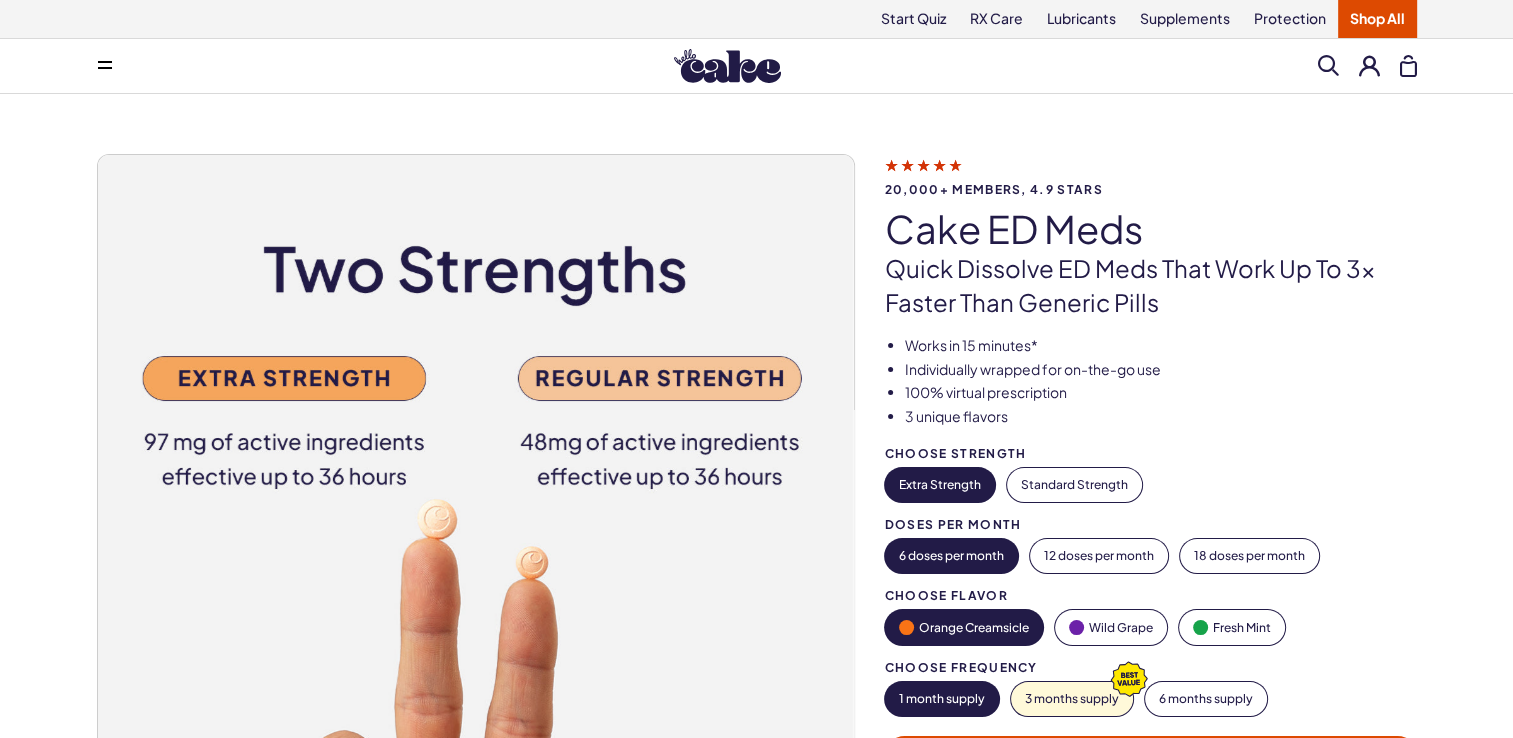 click at bounding box center [727, 66] 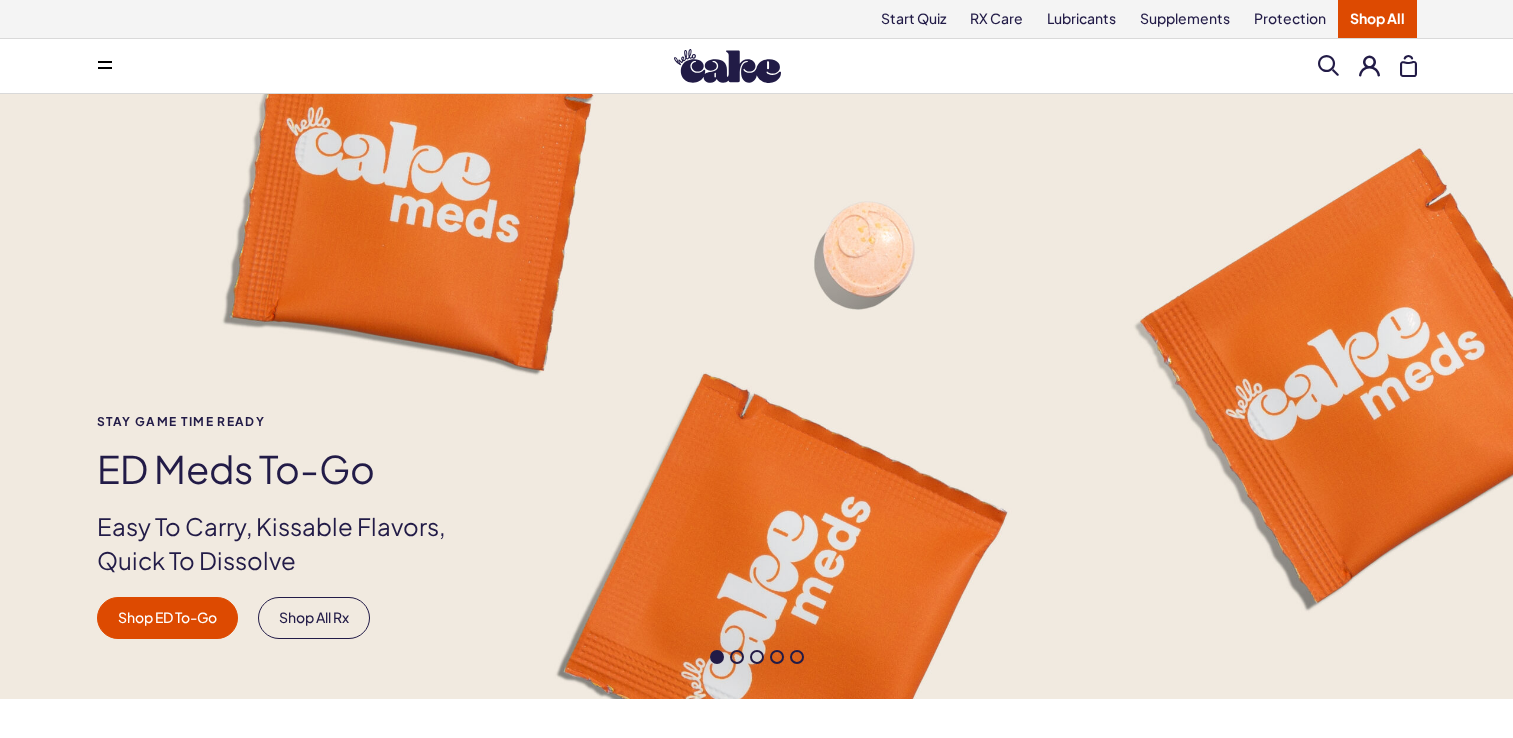 scroll, scrollTop: 0, scrollLeft: 0, axis: both 